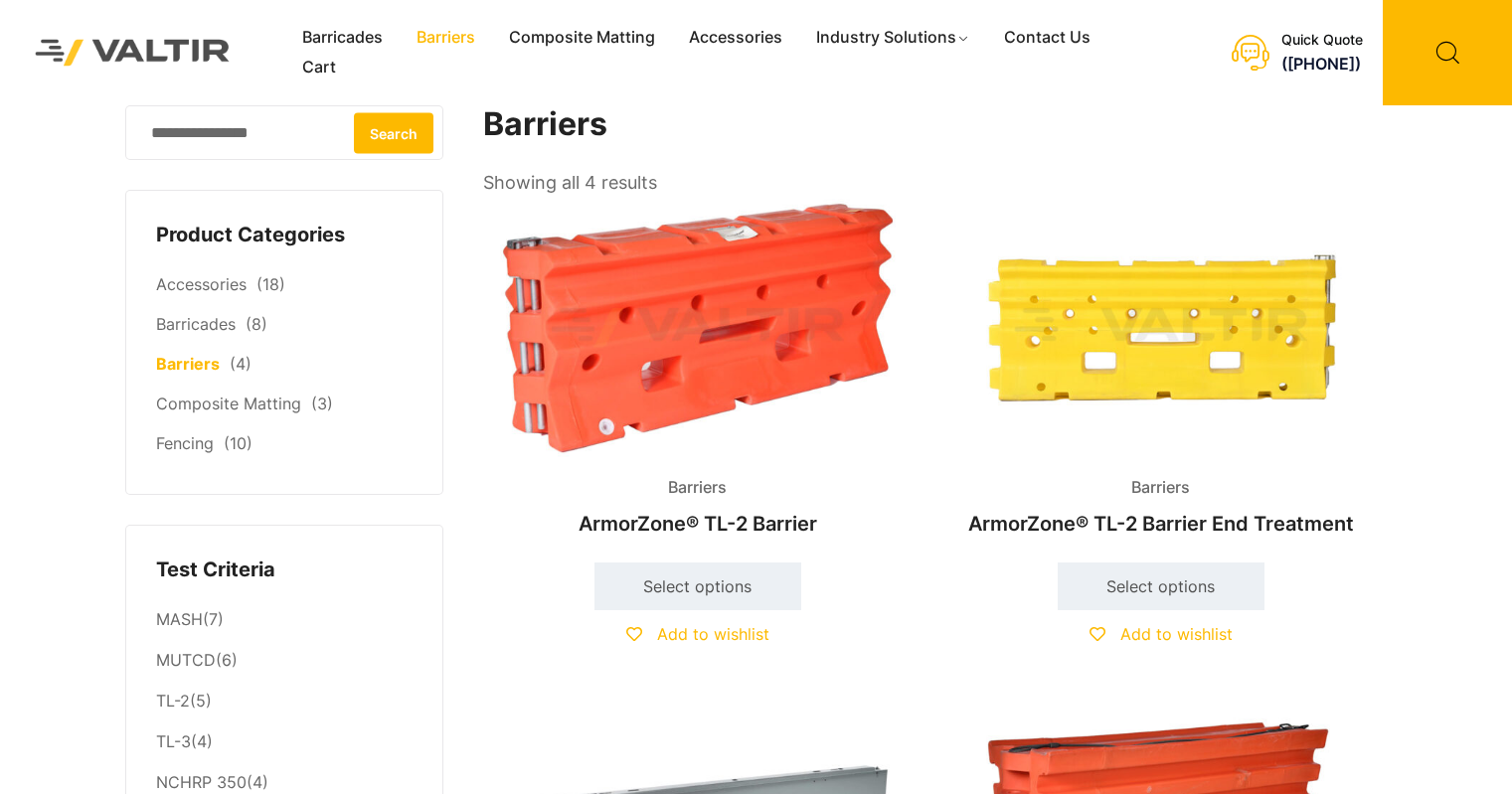 scroll, scrollTop: 198, scrollLeft: 0, axis: vertical 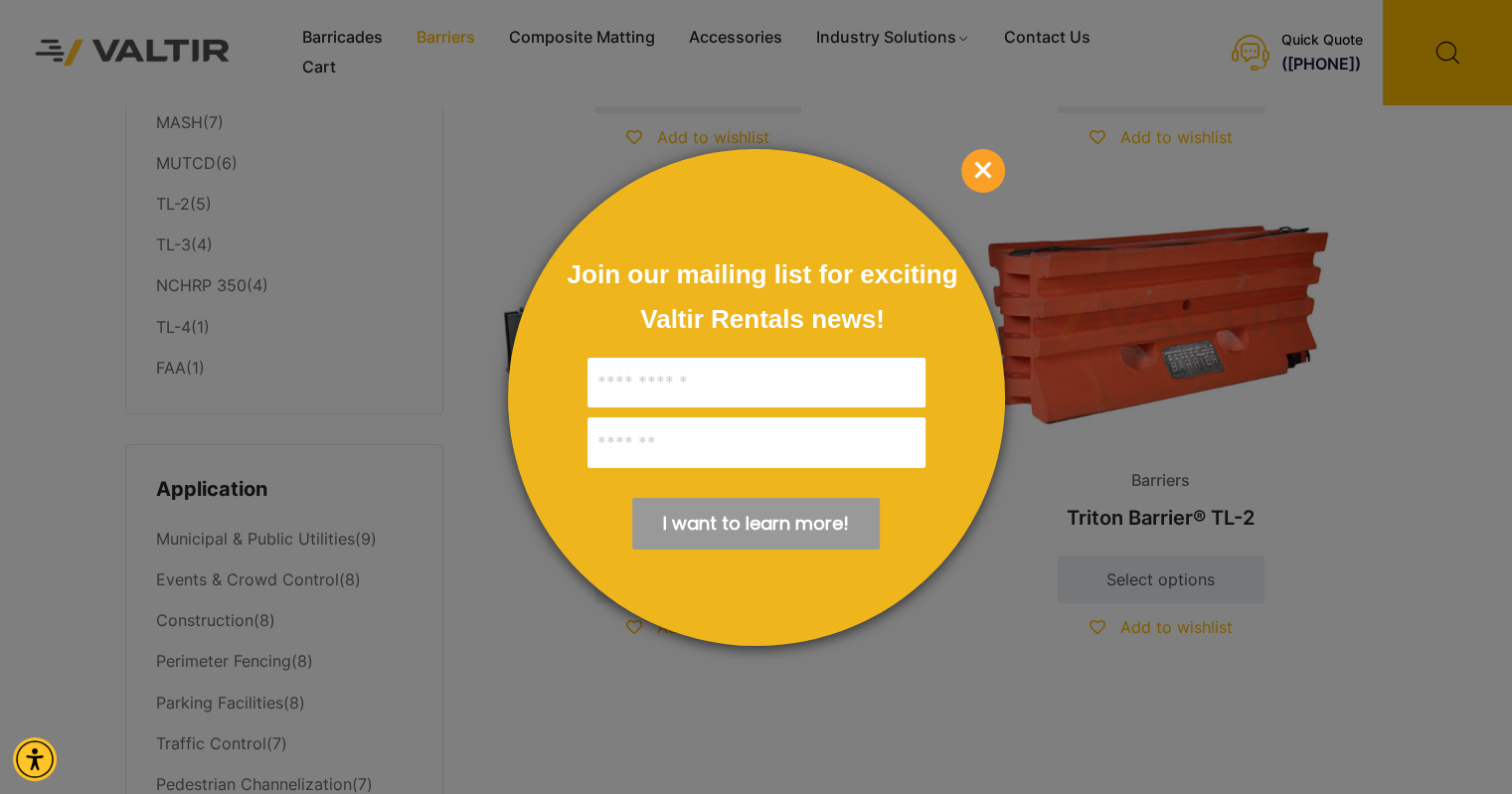 click on "×" at bounding box center [983, 171] 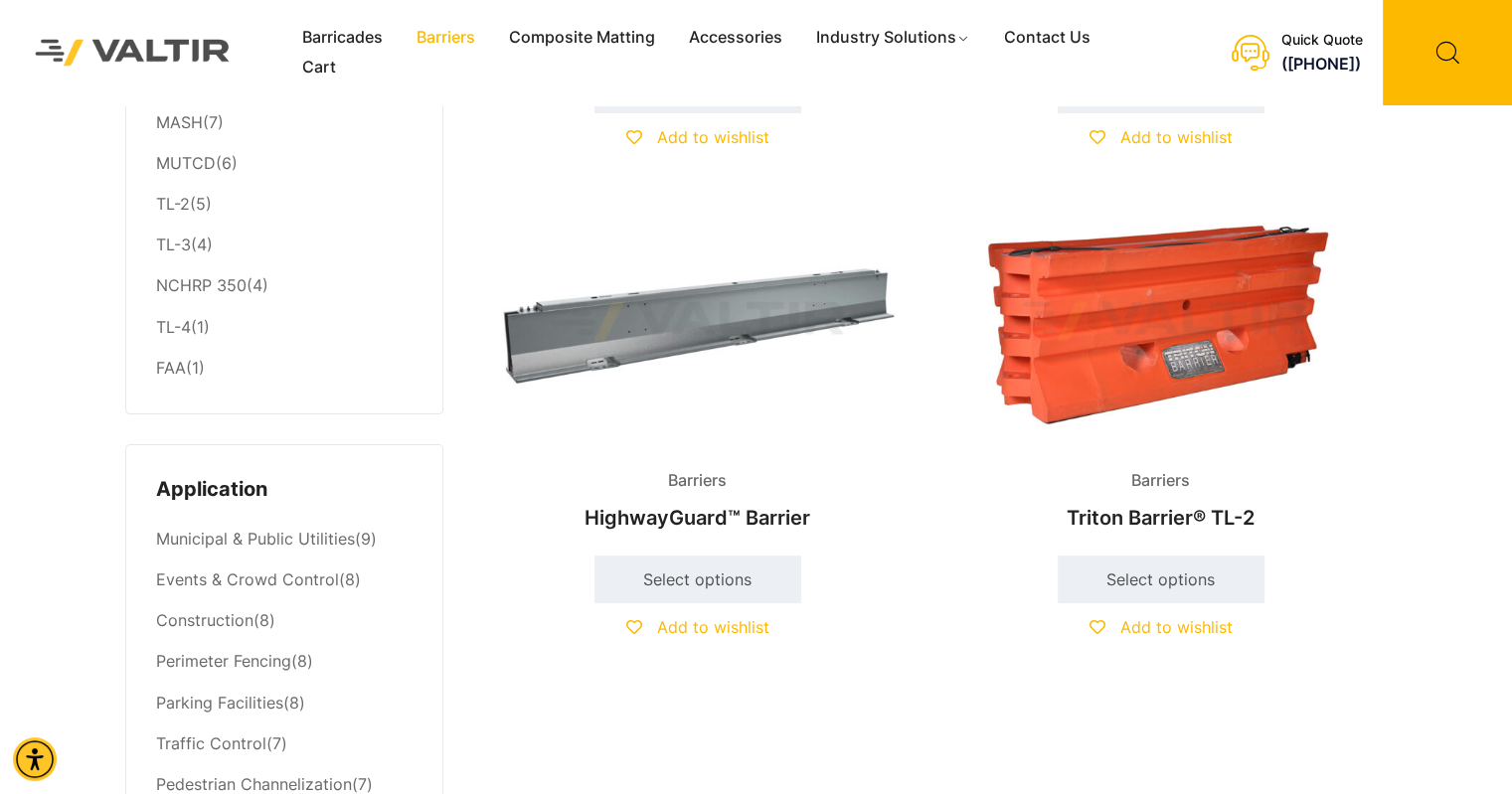 click at bounding box center [698, 321] 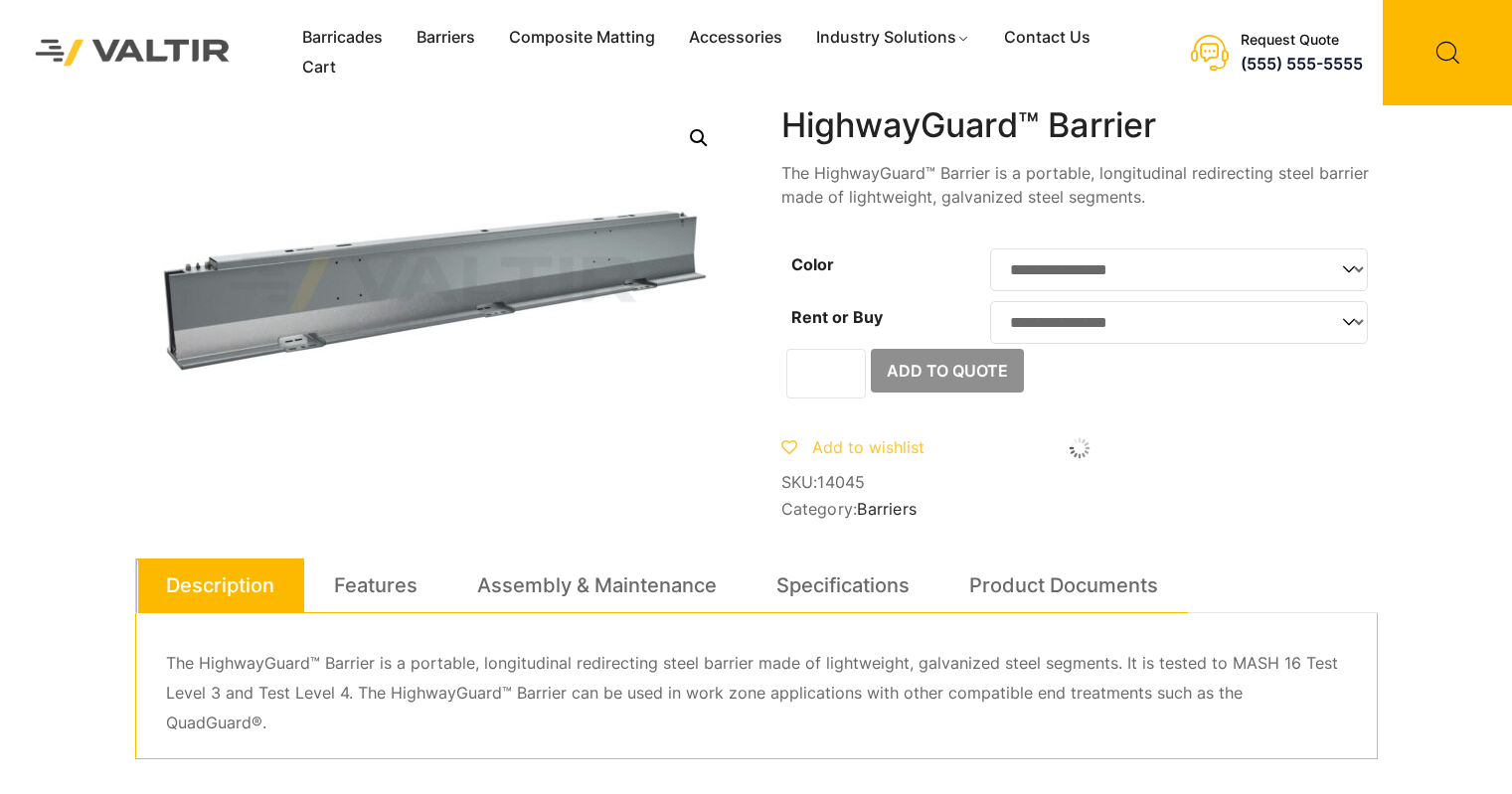 scroll, scrollTop: 0, scrollLeft: 0, axis: both 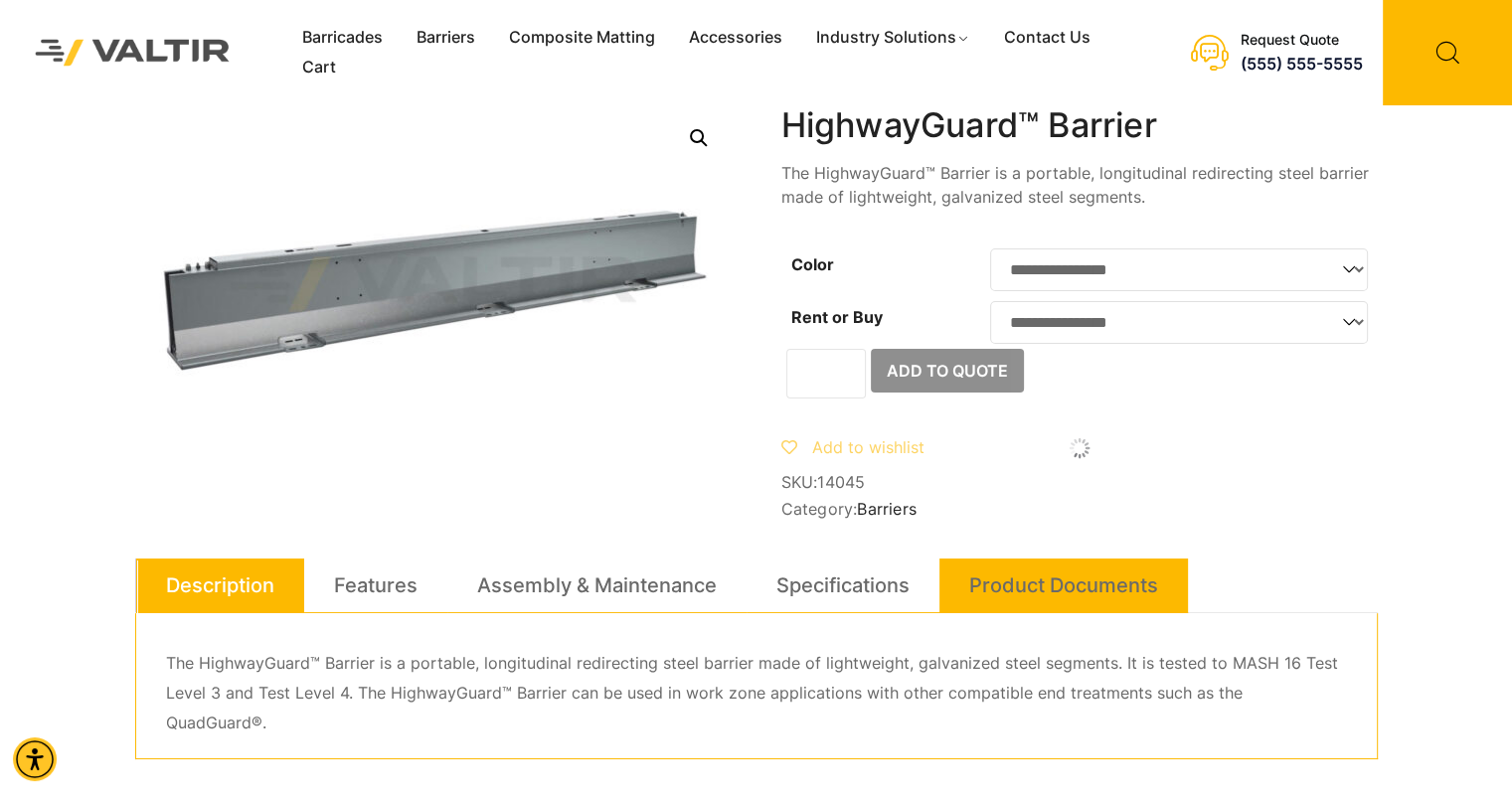 click on "Product Documents" at bounding box center (1064, 585) 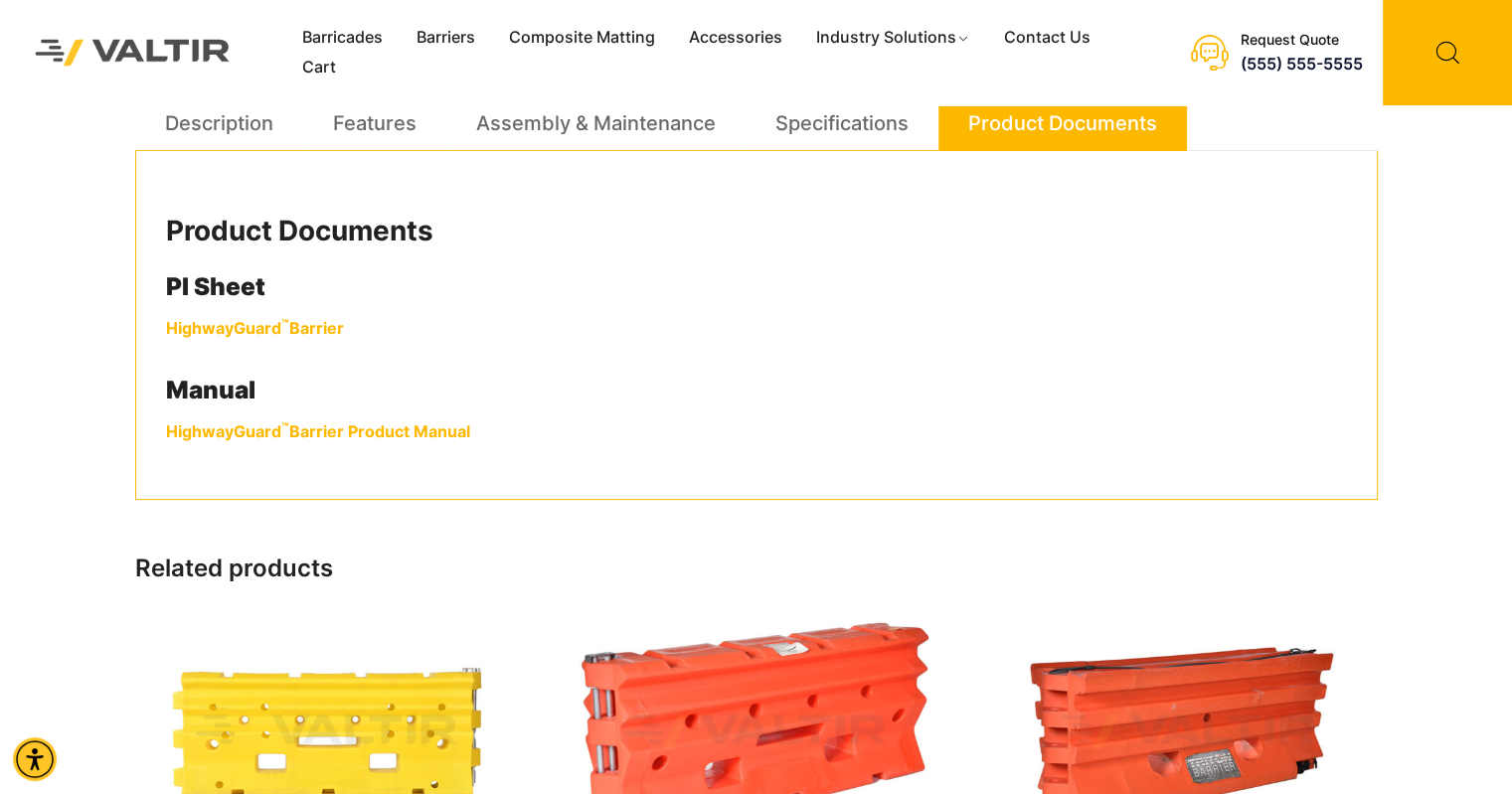 scroll, scrollTop: 497, scrollLeft: 0, axis: vertical 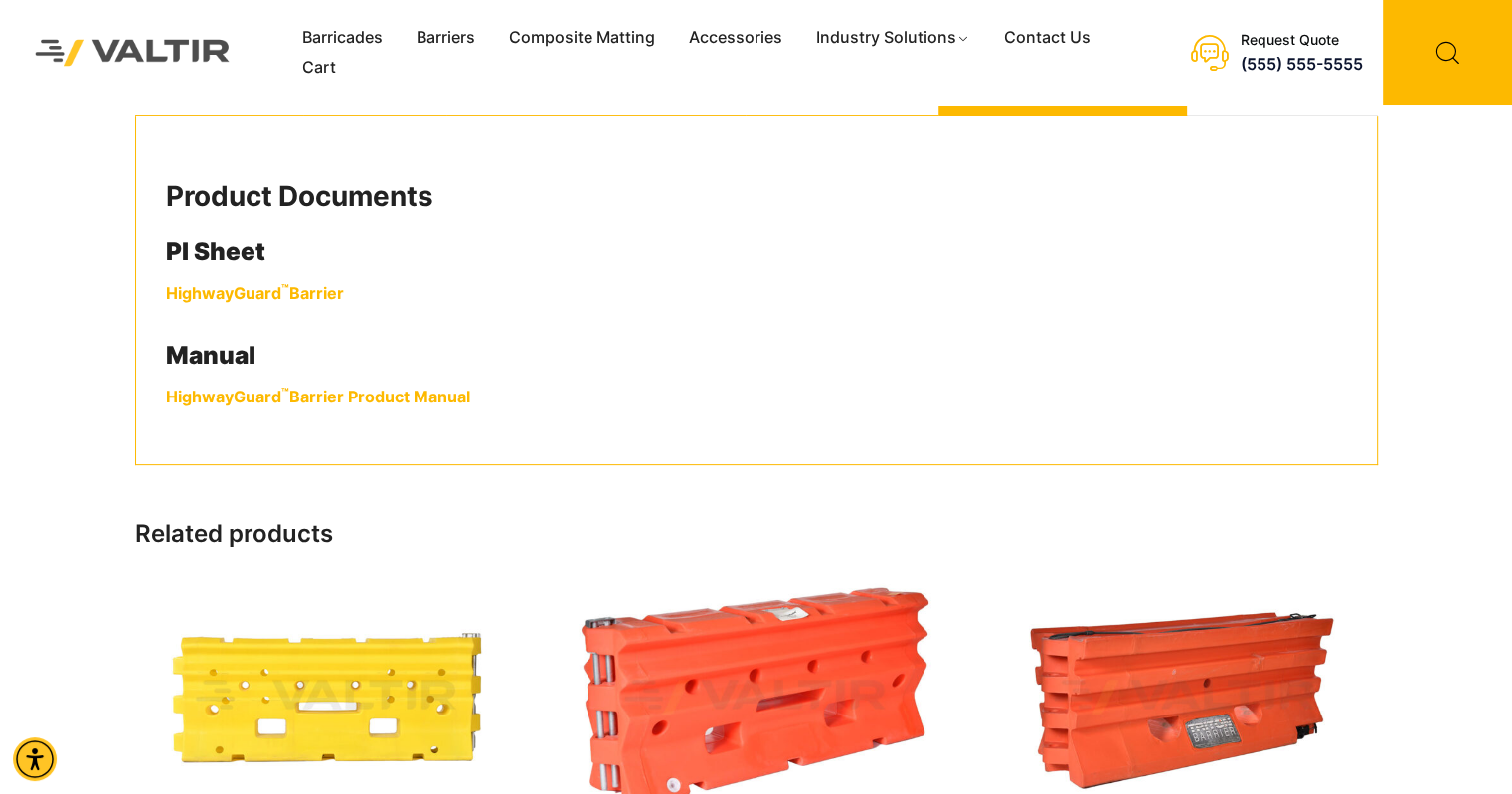 click on "HighwayGuard ™  Barrier" at bounding box center [254, 293] 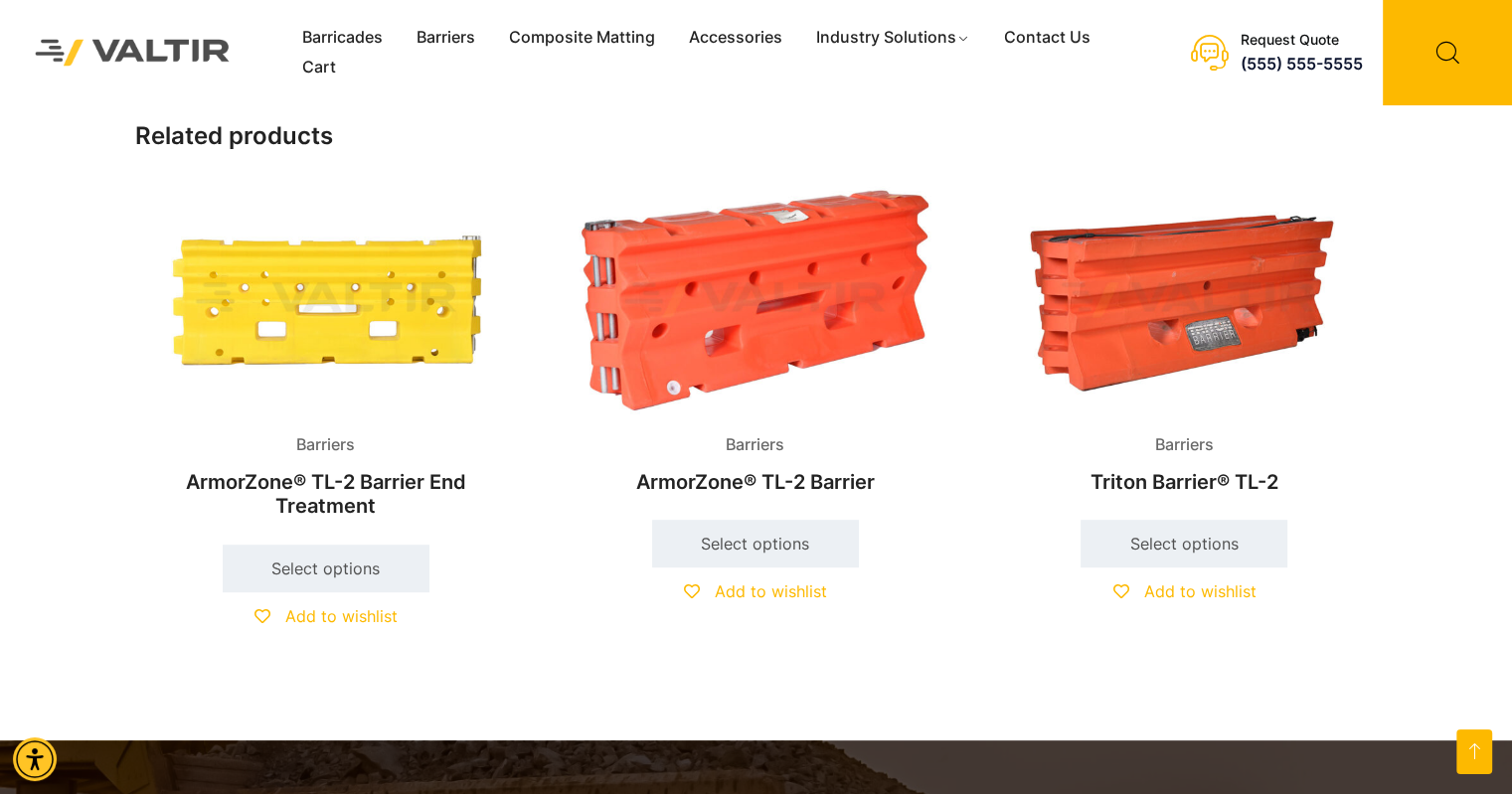 scroll, scrollTop: 894, scrollLeft: 0, axis: vertical 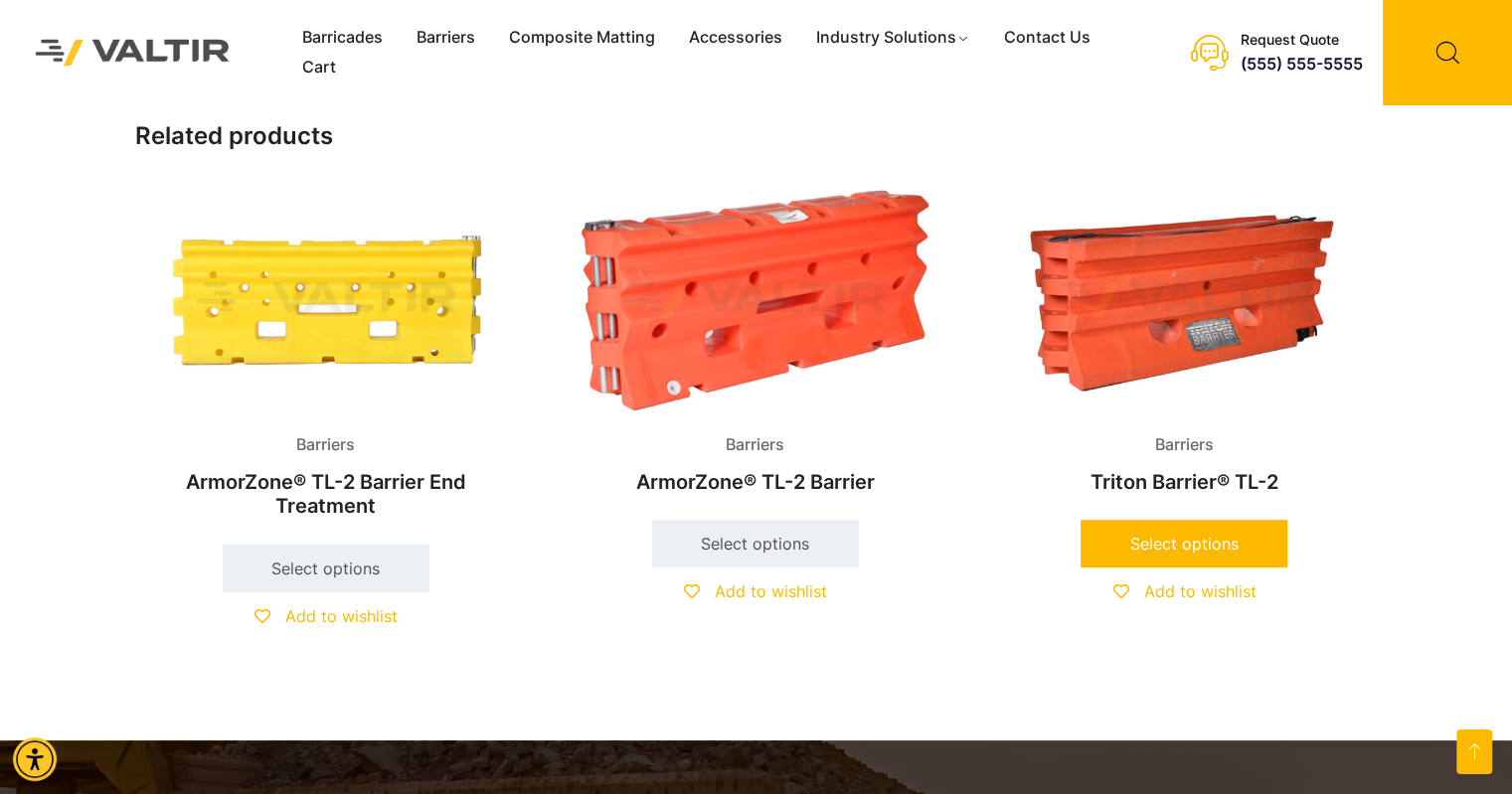 click on "Select options" at bounding box center (1184, 544) 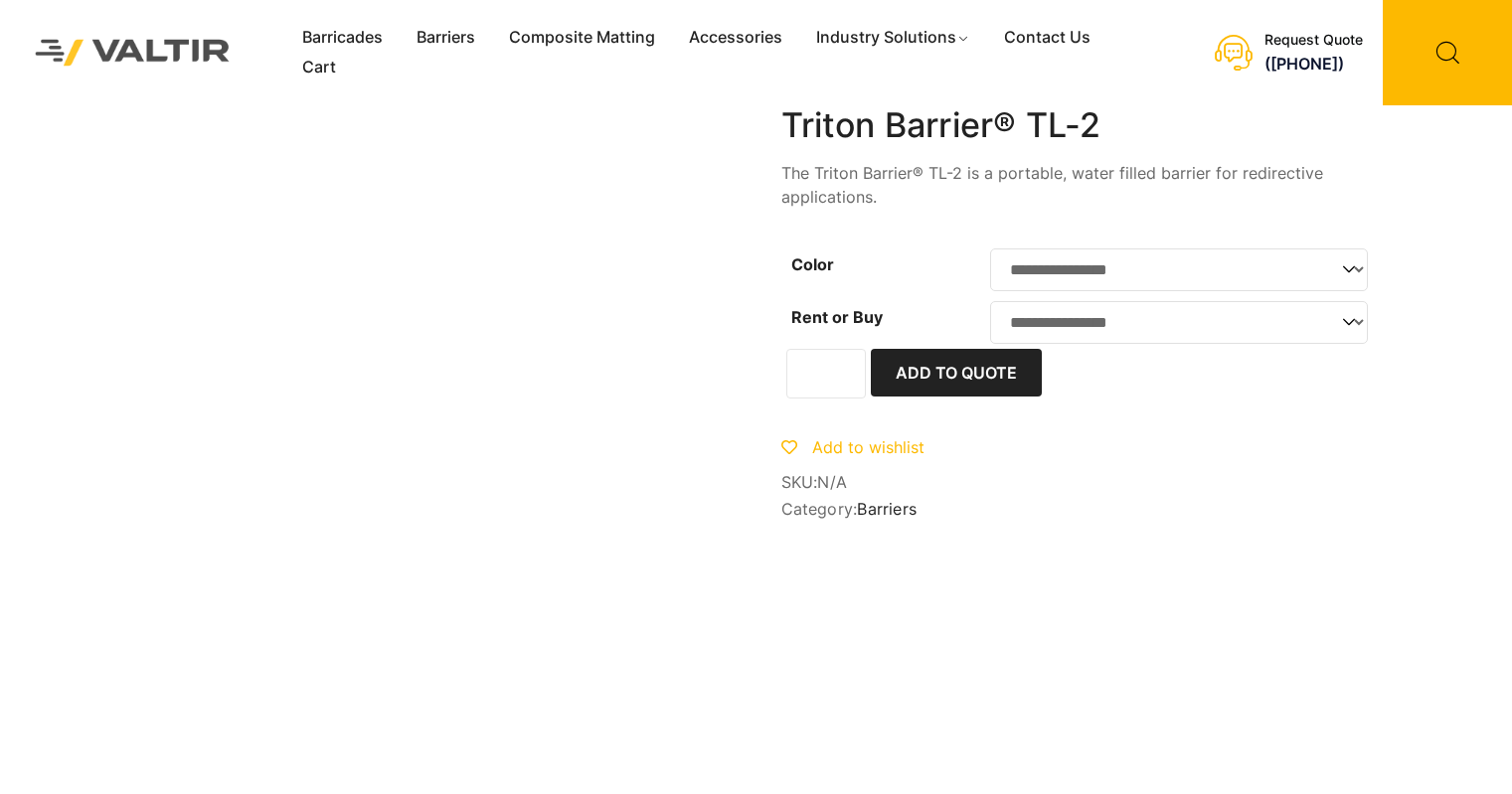 scroll, scrollTop: 0, scrollLeft: 0, axis: both 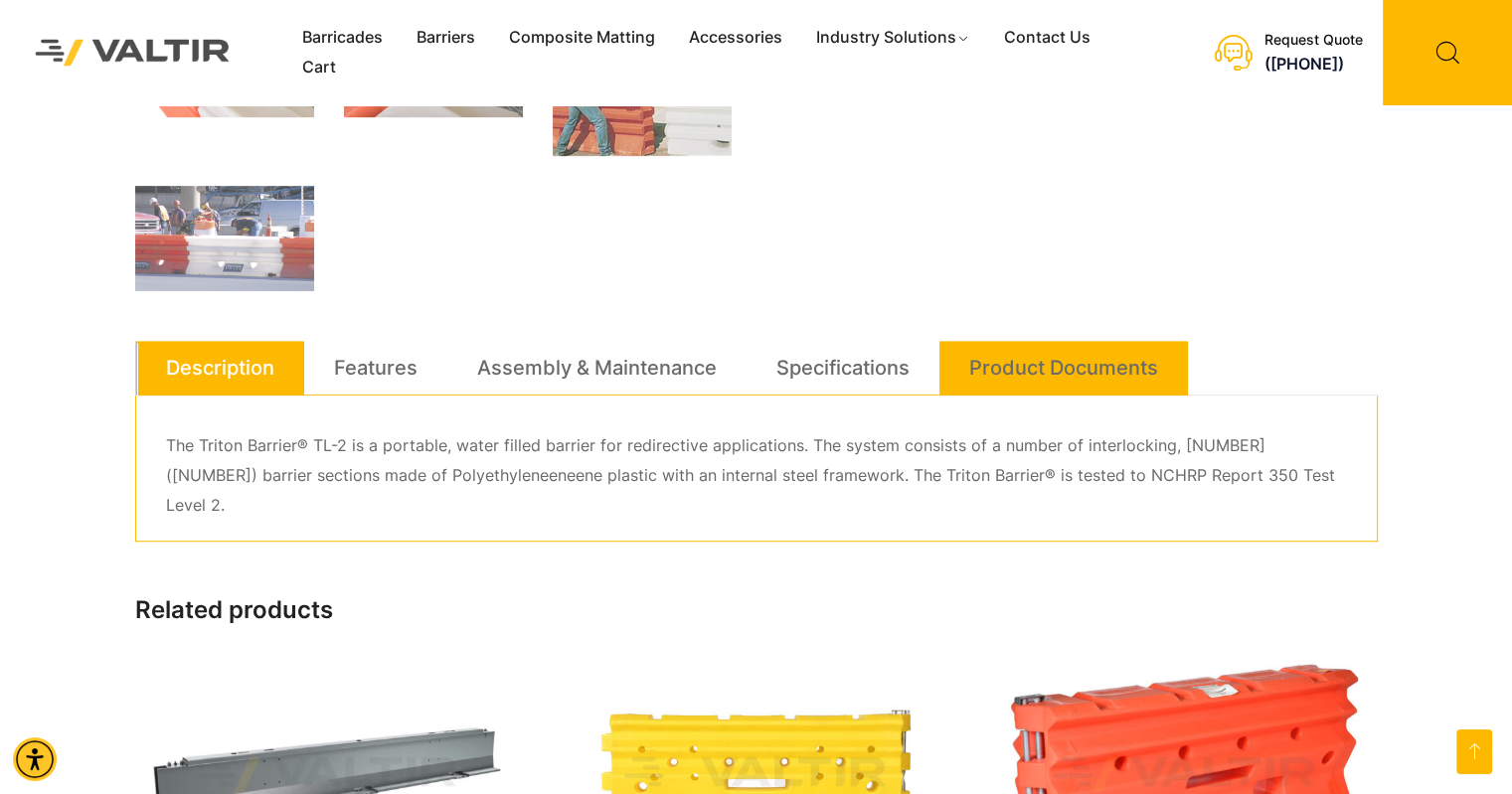 click on "Product Documents" at bounding box center [1064, 368] 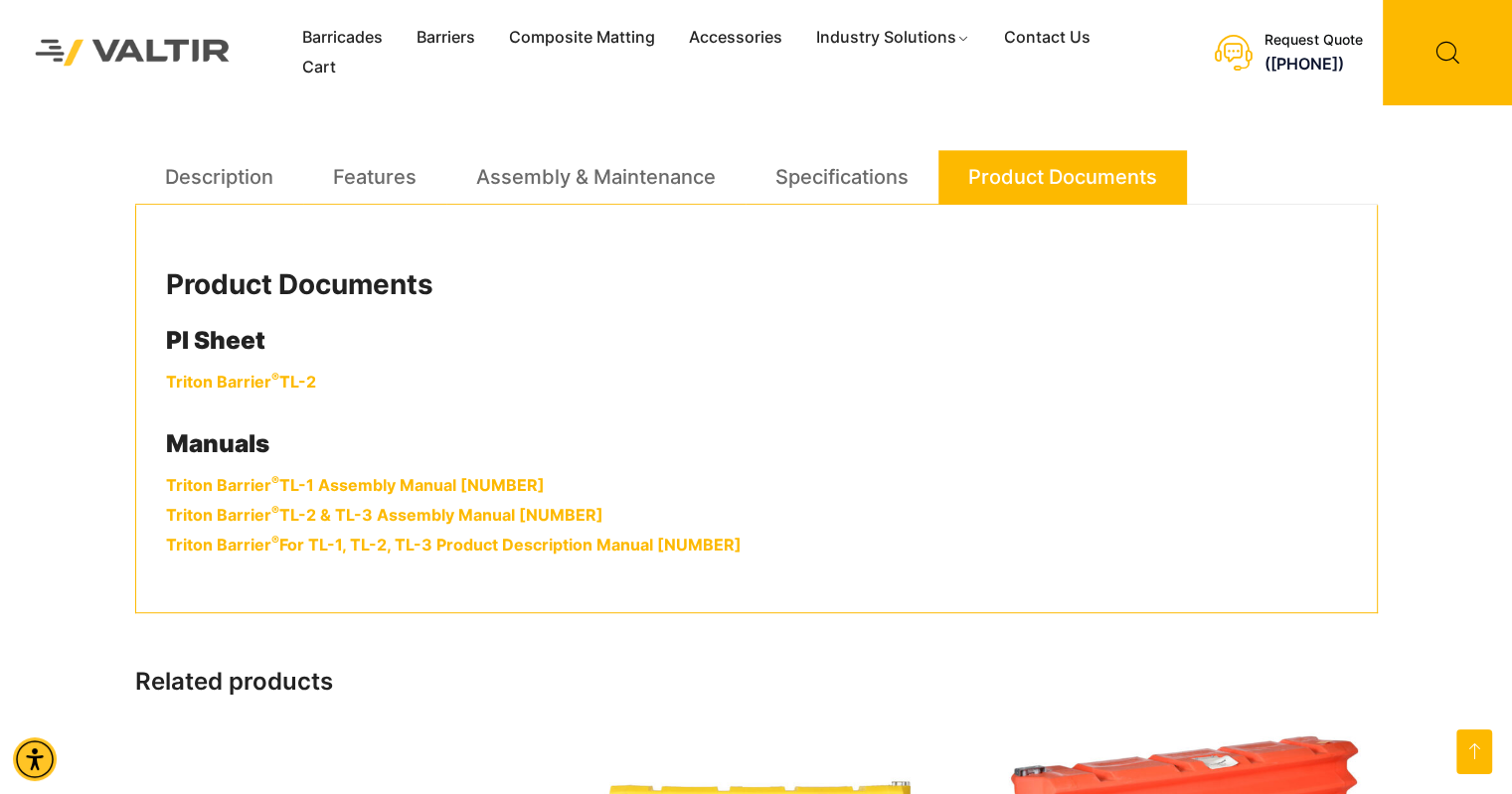 scroll, scrollTop: 1093, scrollLeft: 0, axis: vertical 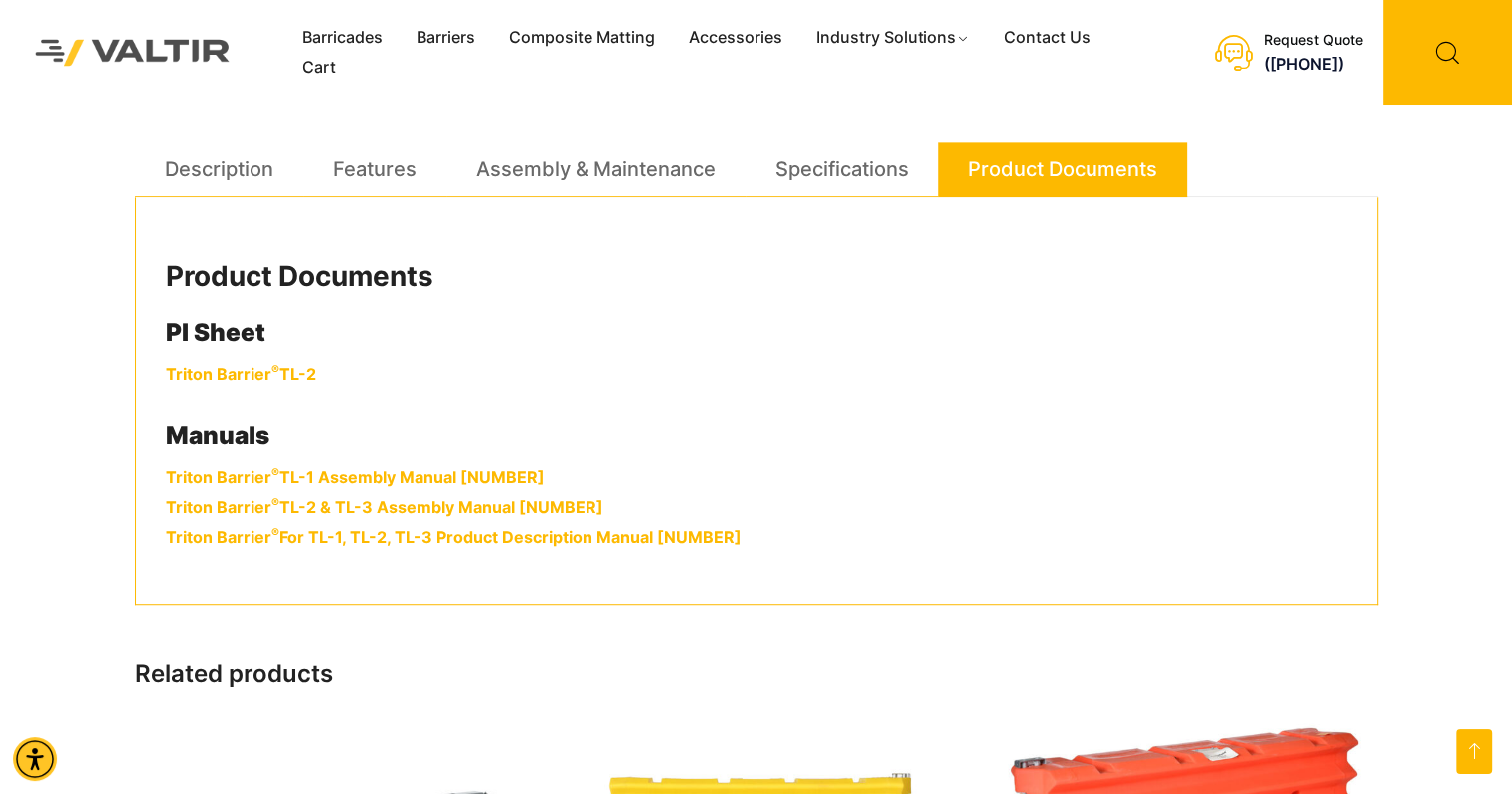 click on "Triton Barrier ®  TL-2" at bounding box center [241, 374] 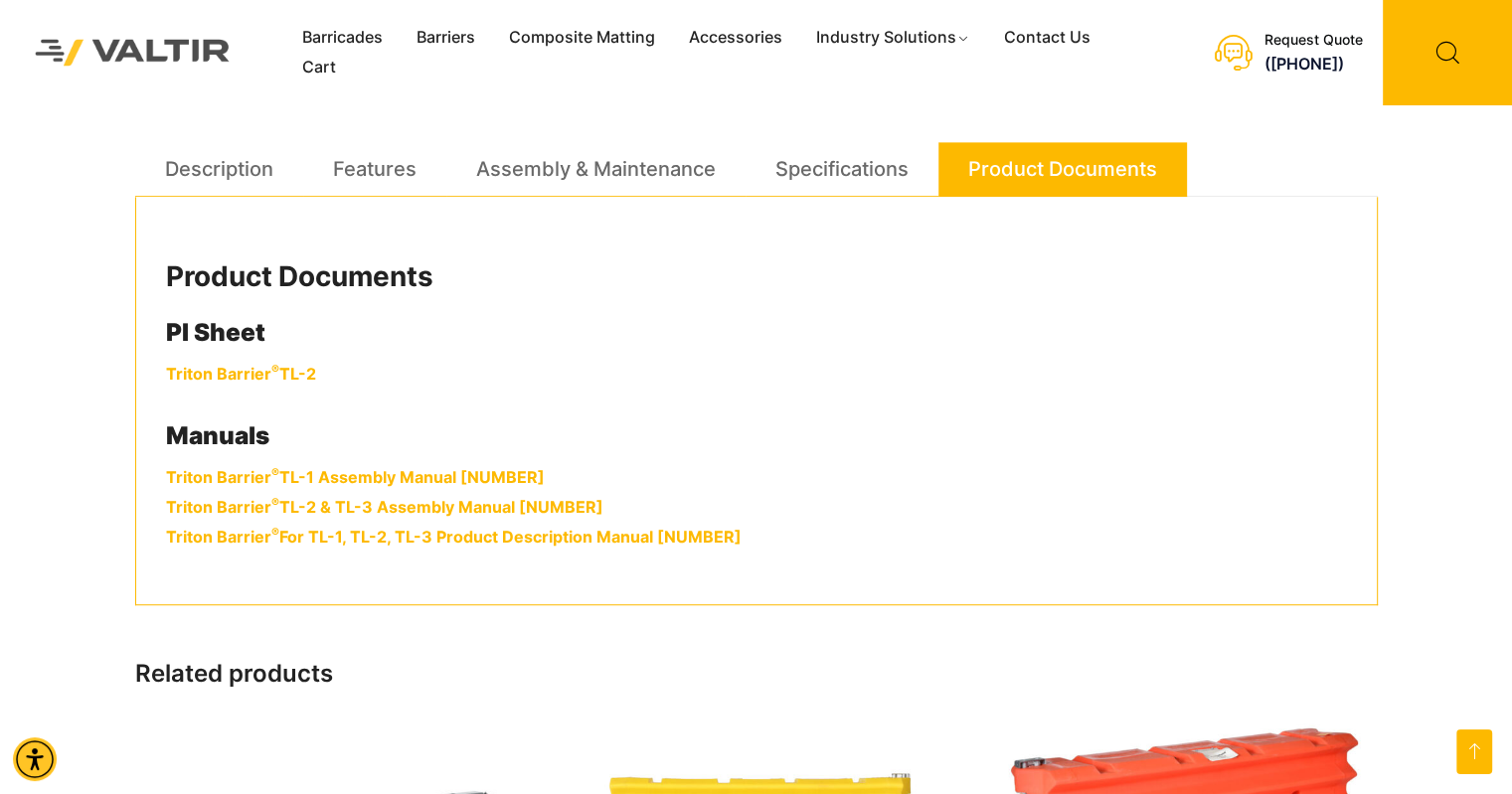 click on "PI Sheet" at bounding box center (756, 333) 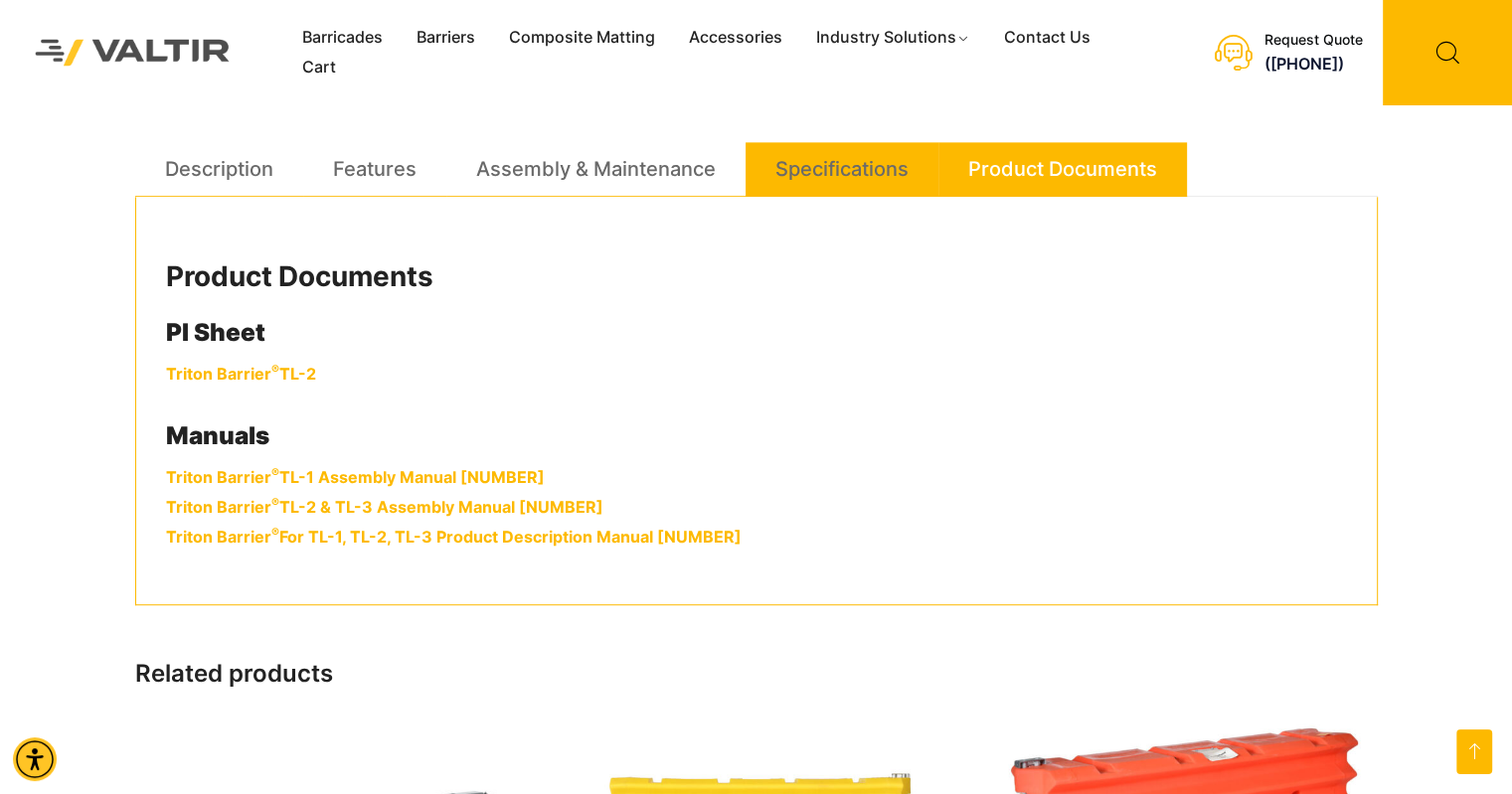 click on "Specifications" at bounding box center [842, 169] 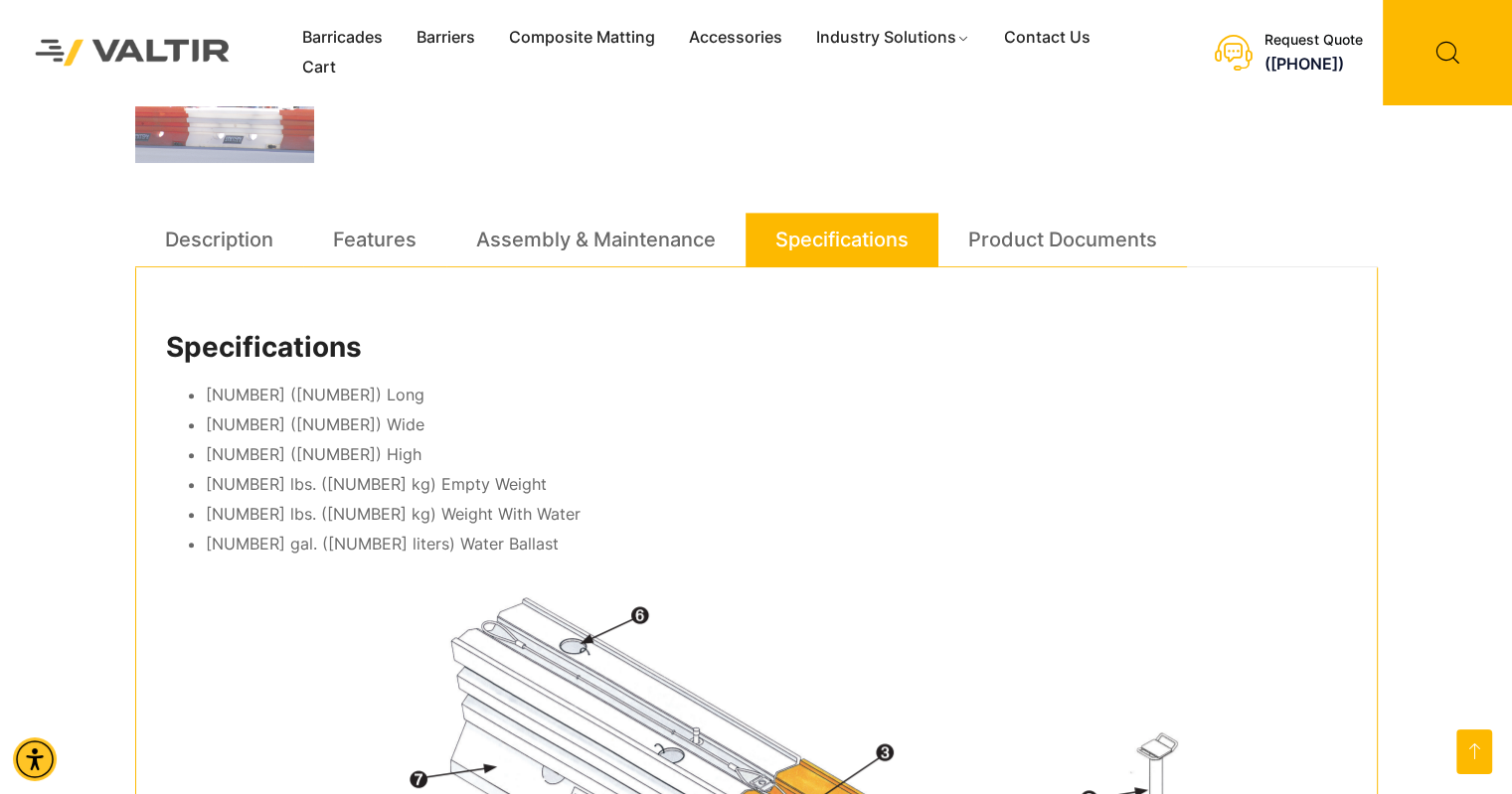 scroll, scrollTop: 994, scrollLeft: 0, axis: vertical 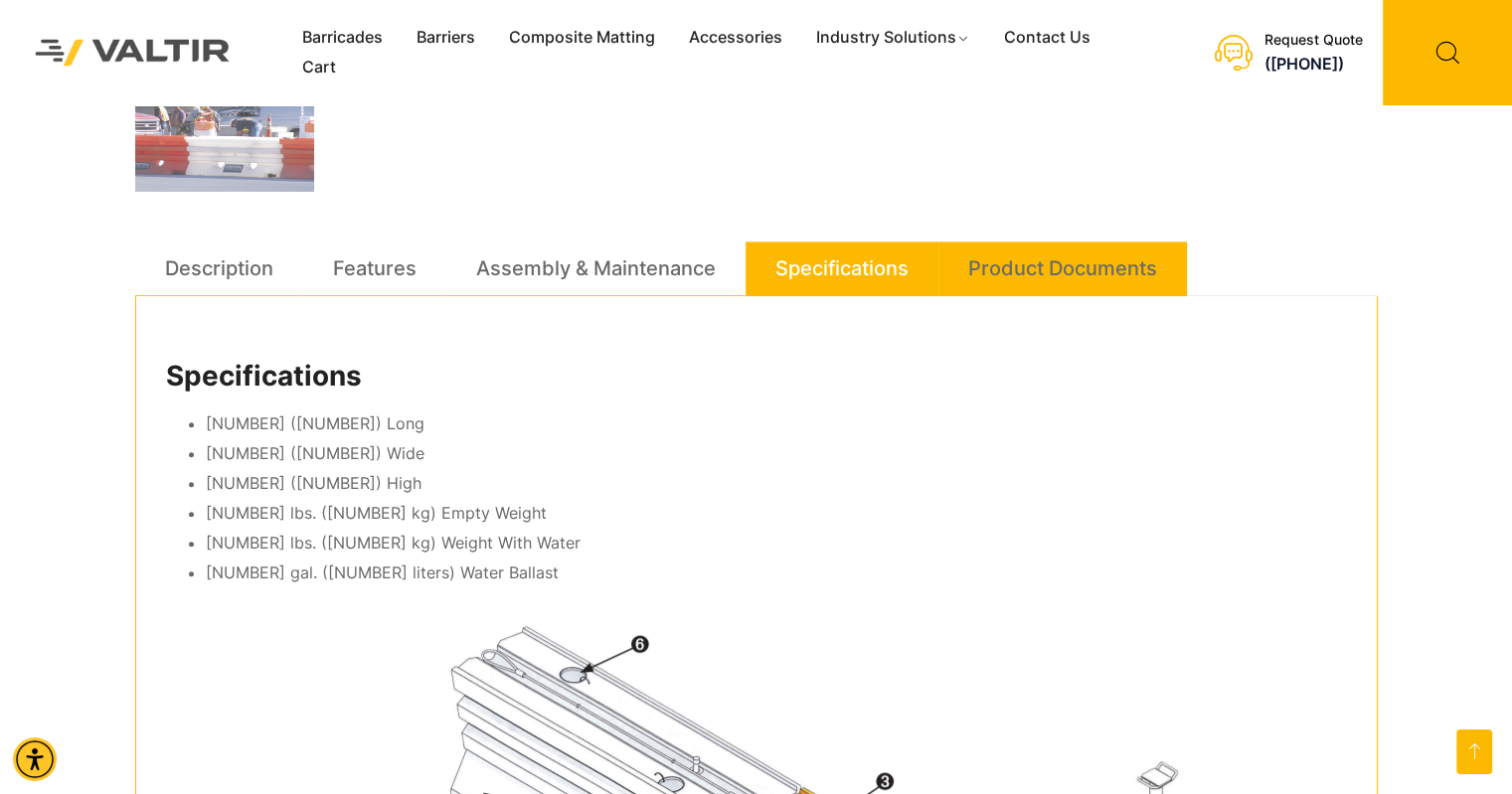 click on "Product Documents" at bounding box center (1063, 268) 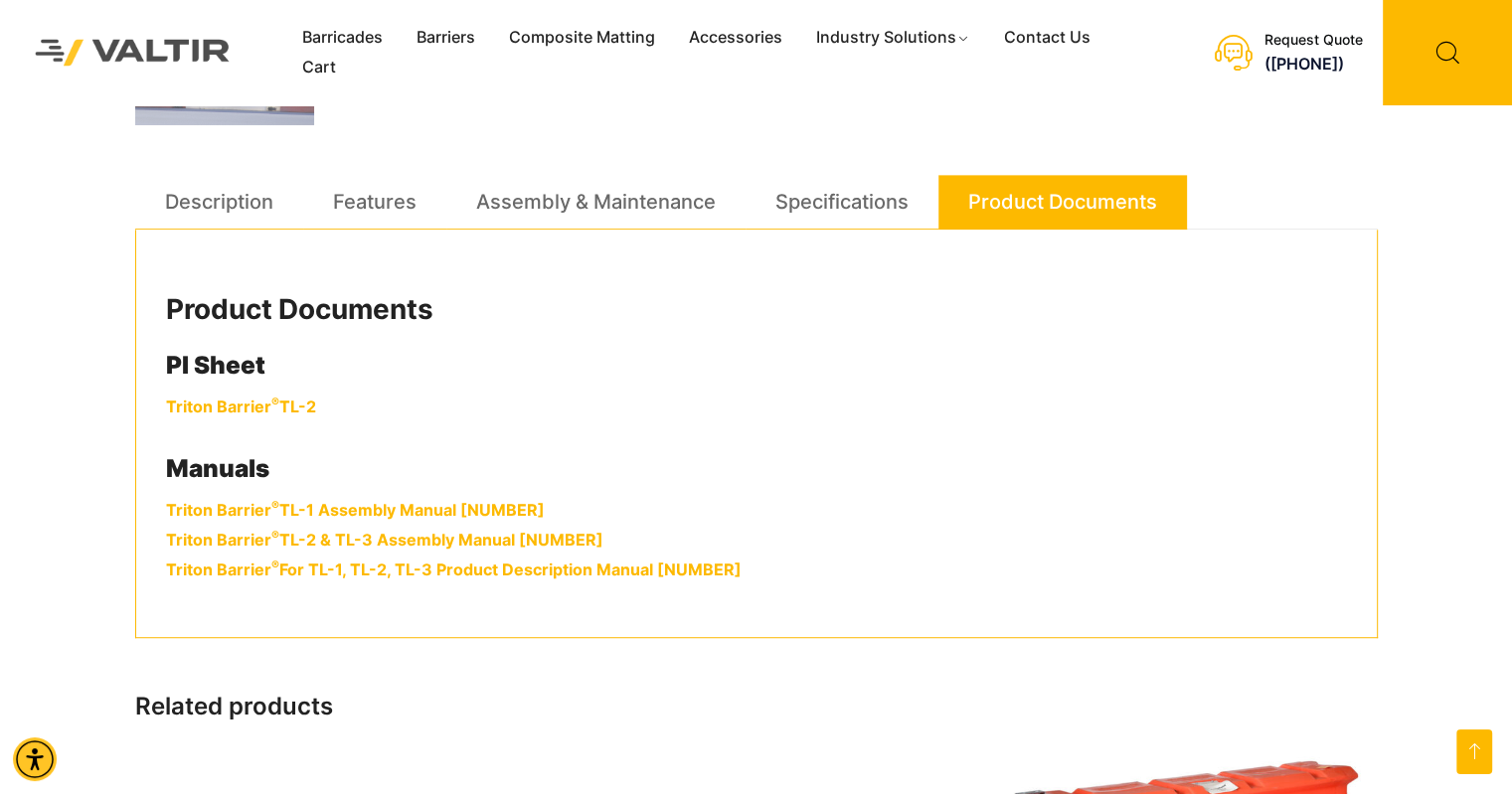 scroll, scrollTop: 1093, scrollLeft: 0, axis: vertical 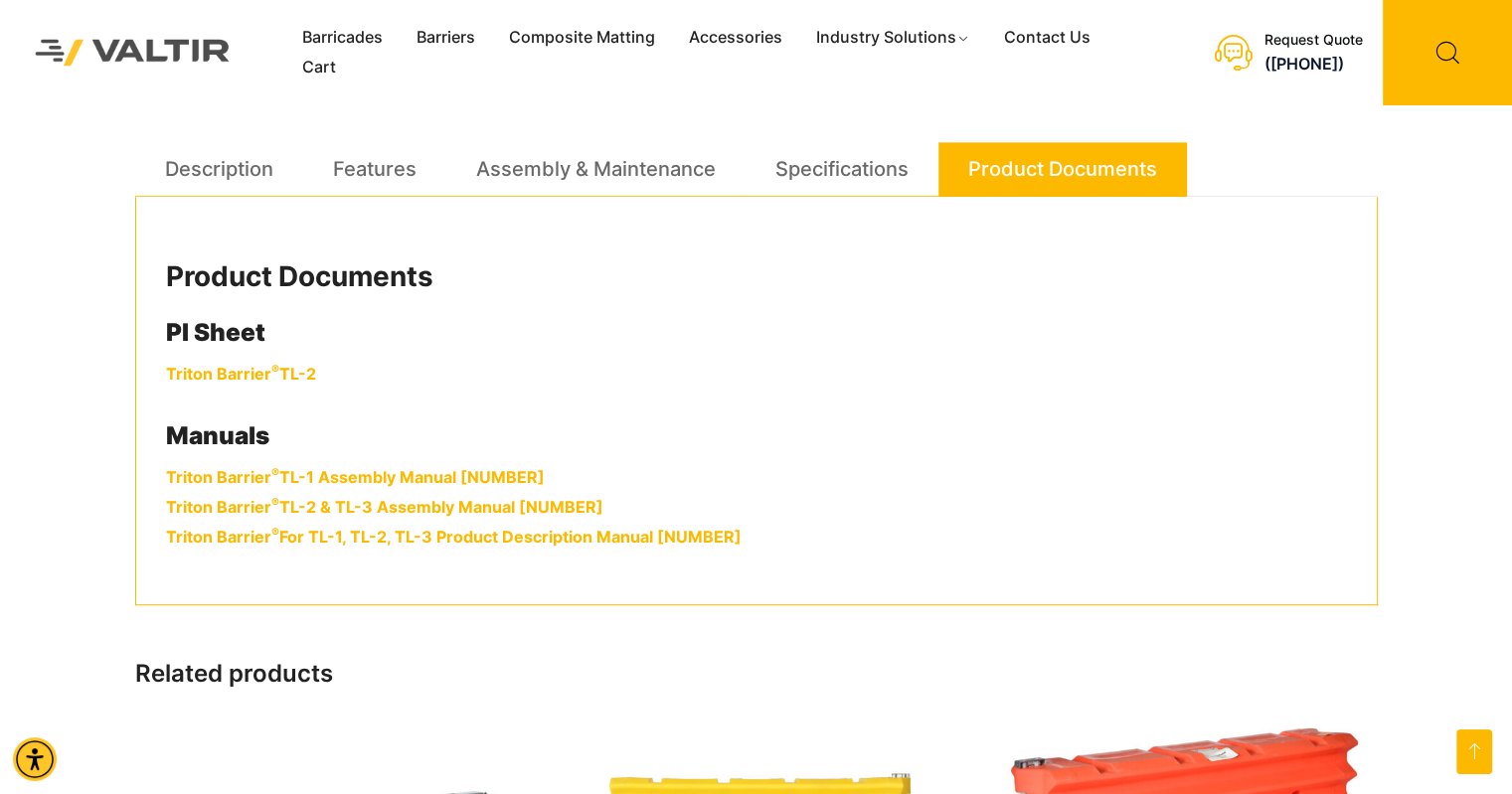 click on "Triton Barrier ®  TL-2 & TL-3 Assembly Manual 115661" at bounding box center [385, 507] 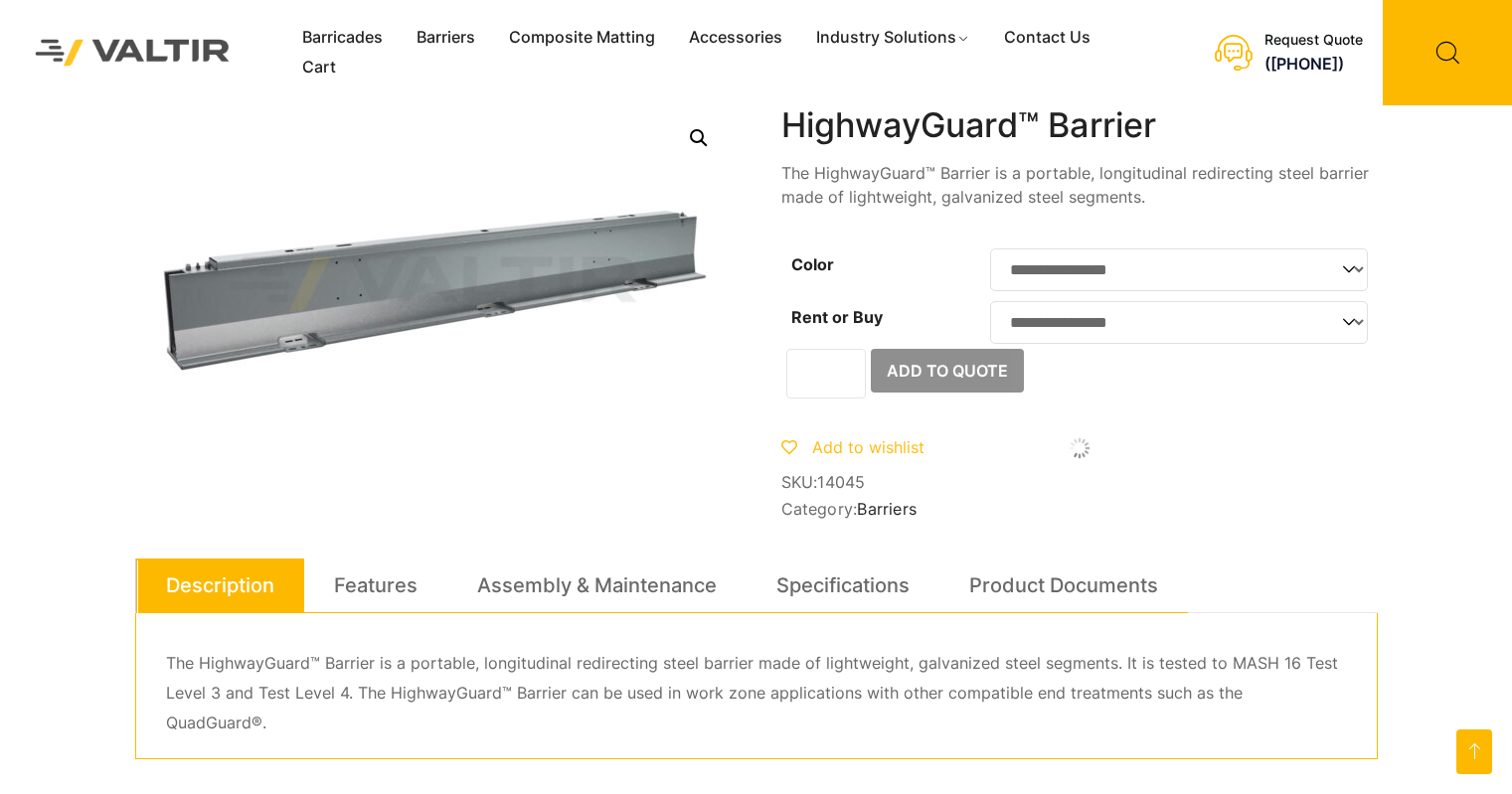 scroll, scrollTop: 894, scrollLeft: 0, axis: vertical 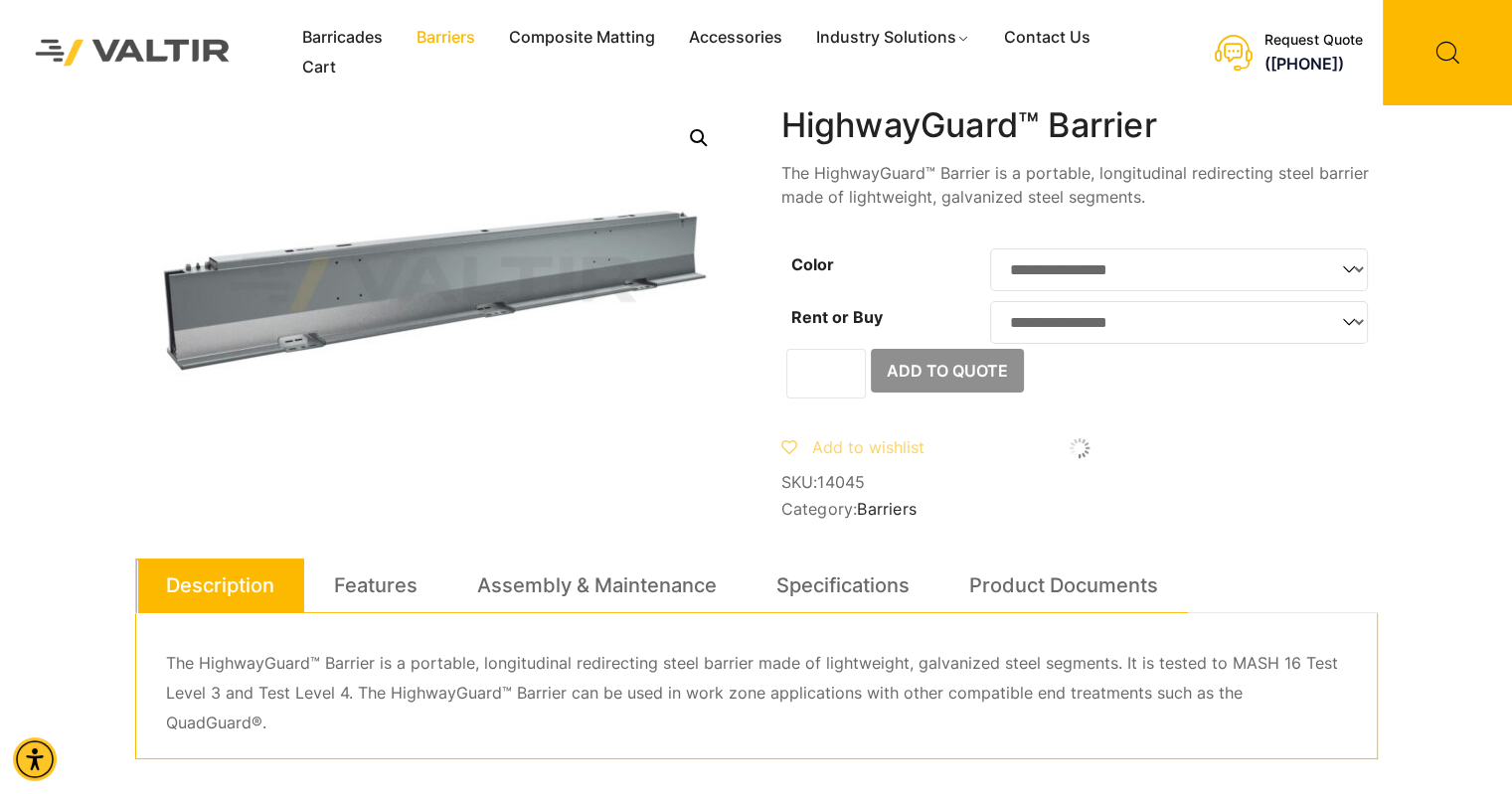 click on "Barriers" at bounding box center [445, 38] 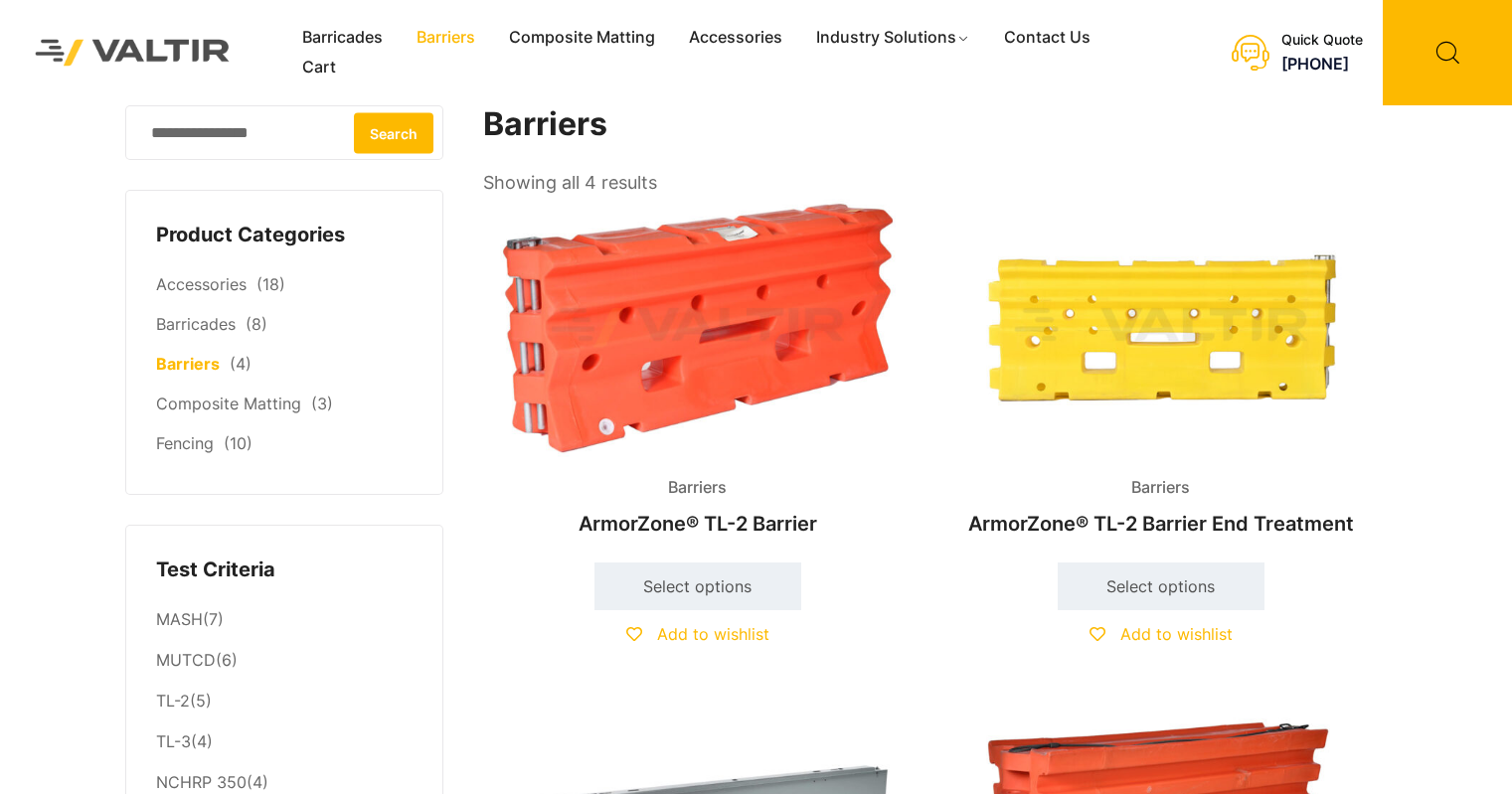 scroll, scrollTop: 0, scrollLeft: 0, axis: both 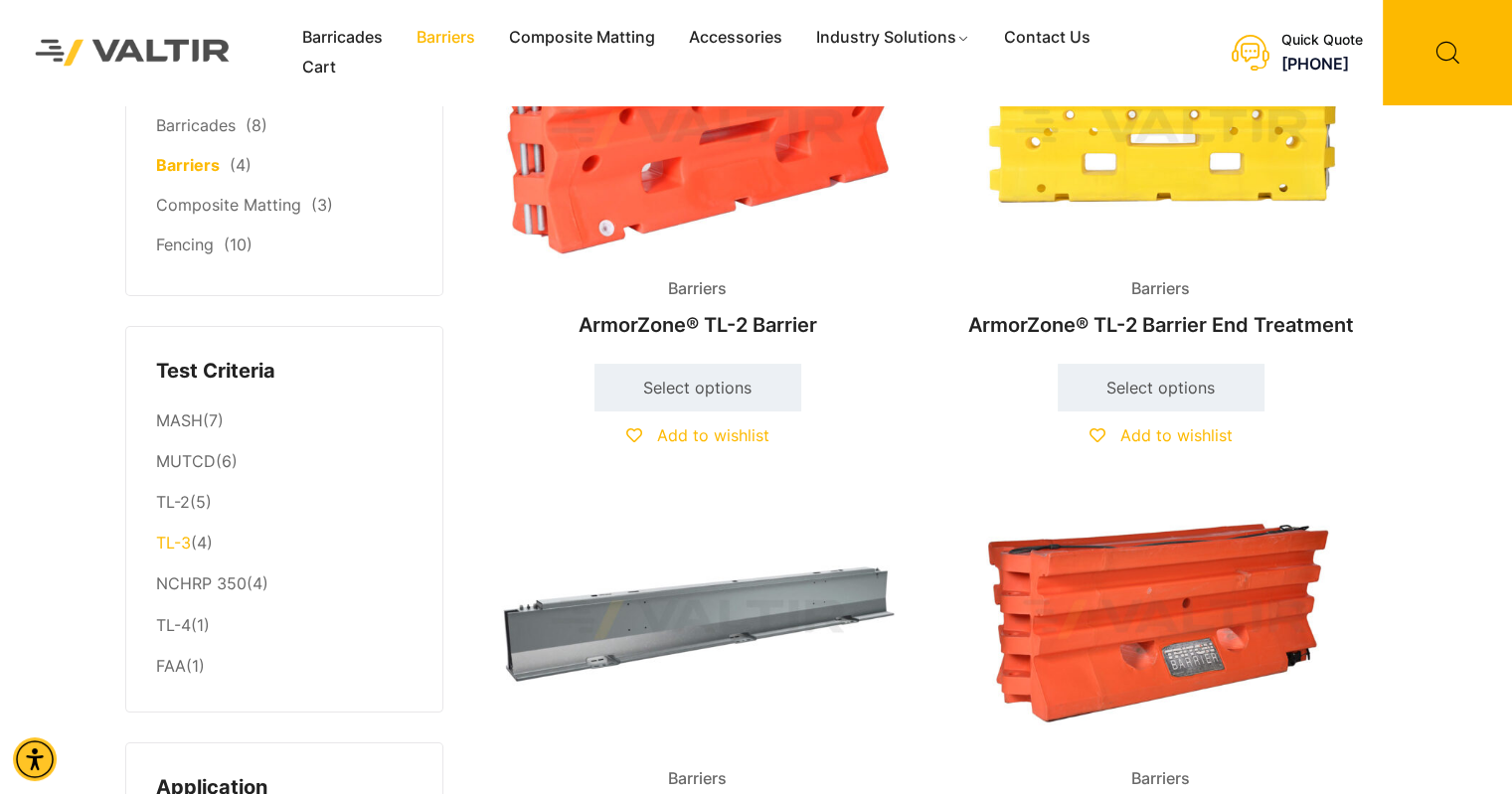 click on "TL-3" at bounding box center (173, 543) 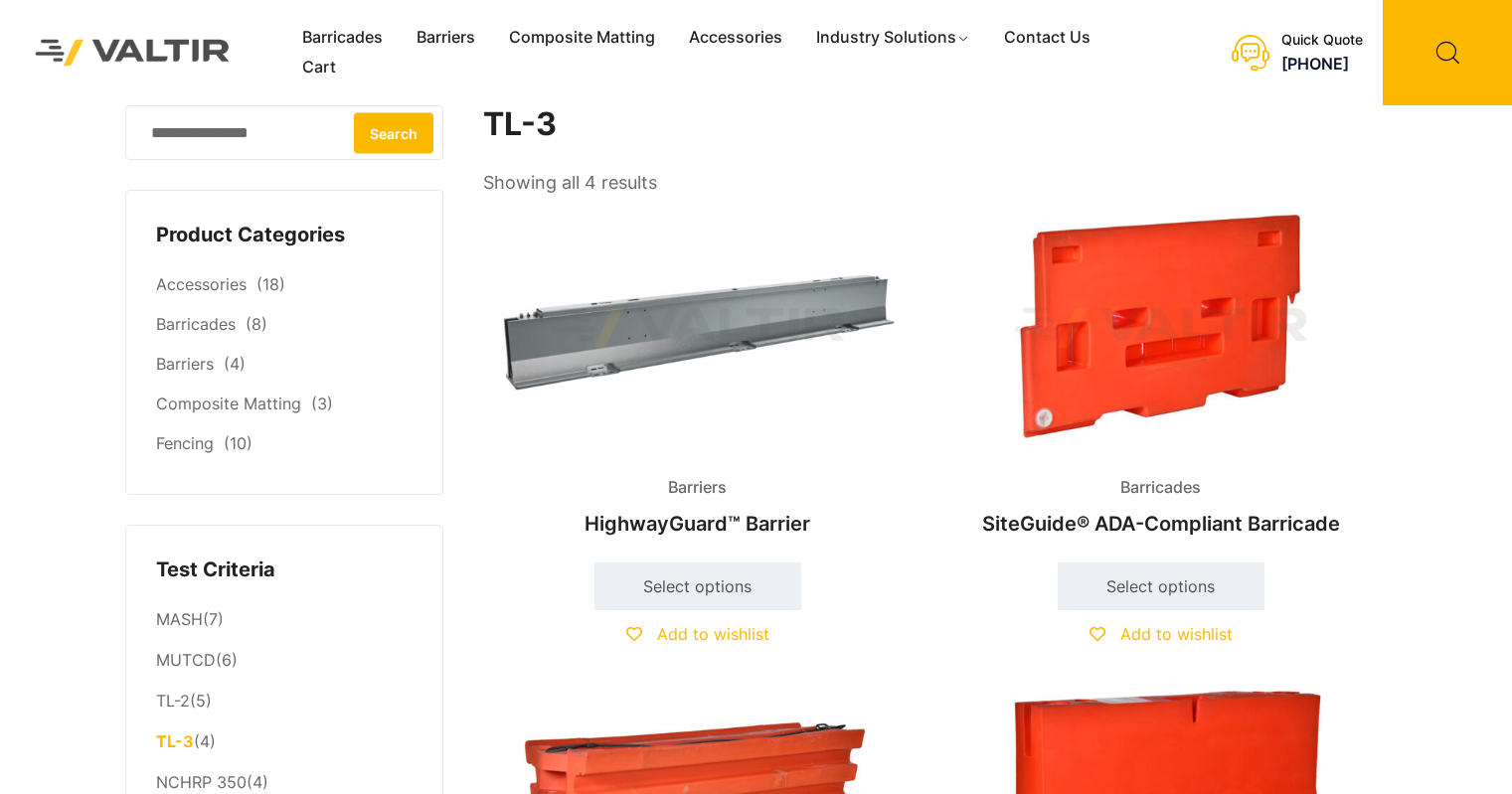 scroll, scrollTop: 0, scrollLeft: 0, axis: both 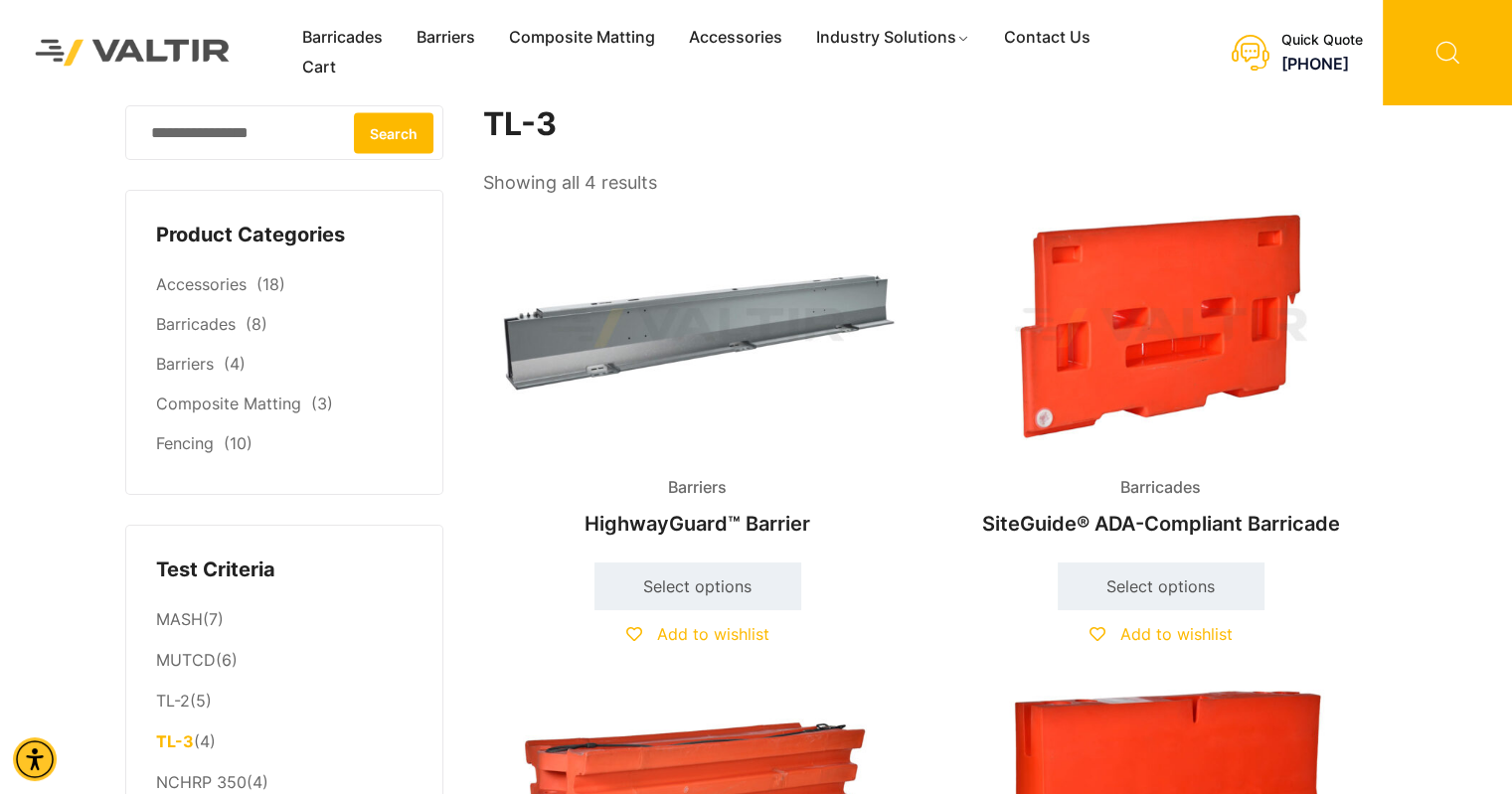 click at bounding box center [1447, 53] 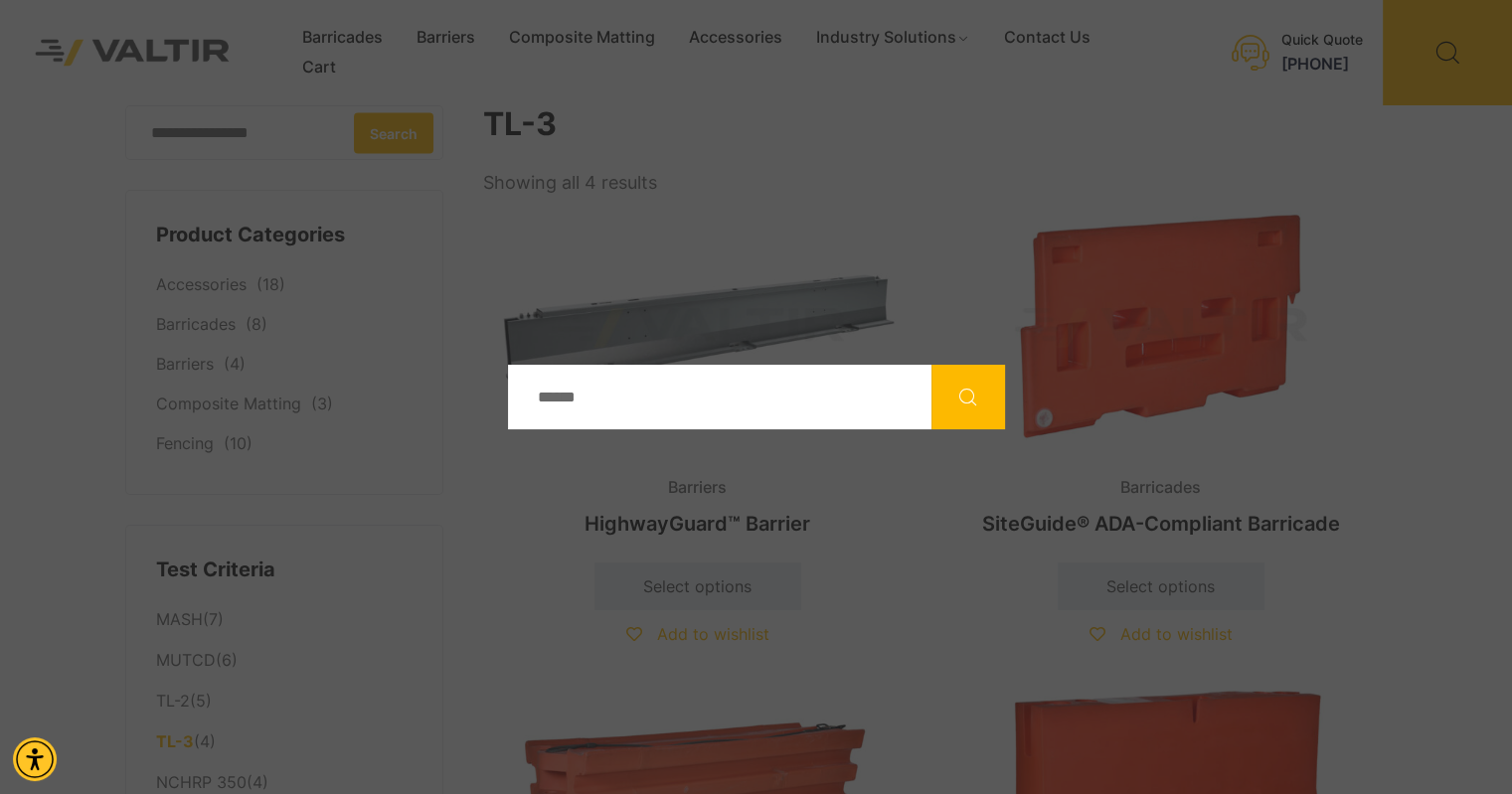 click at bounding box center (720, 397) 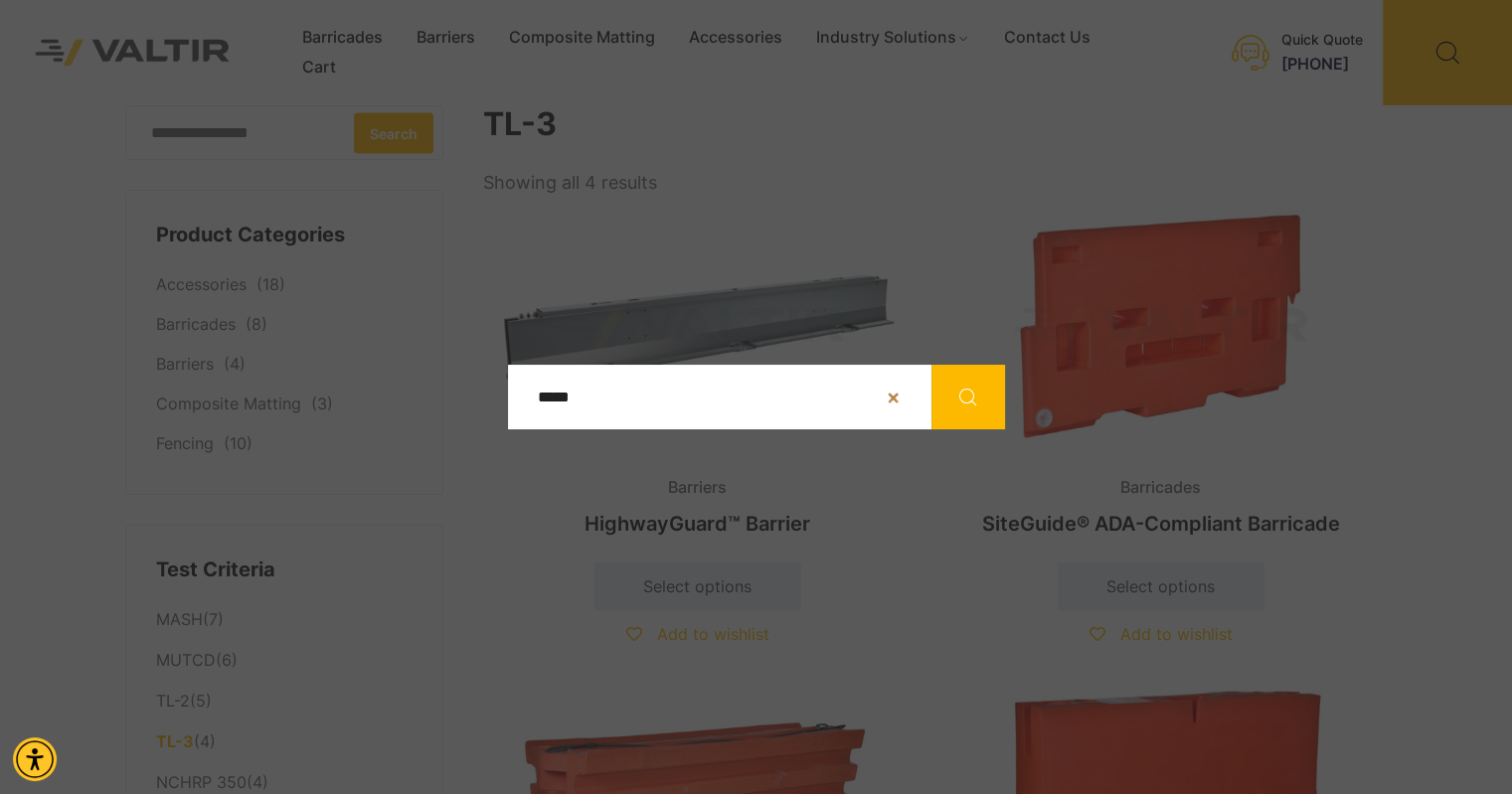 type on "*****" 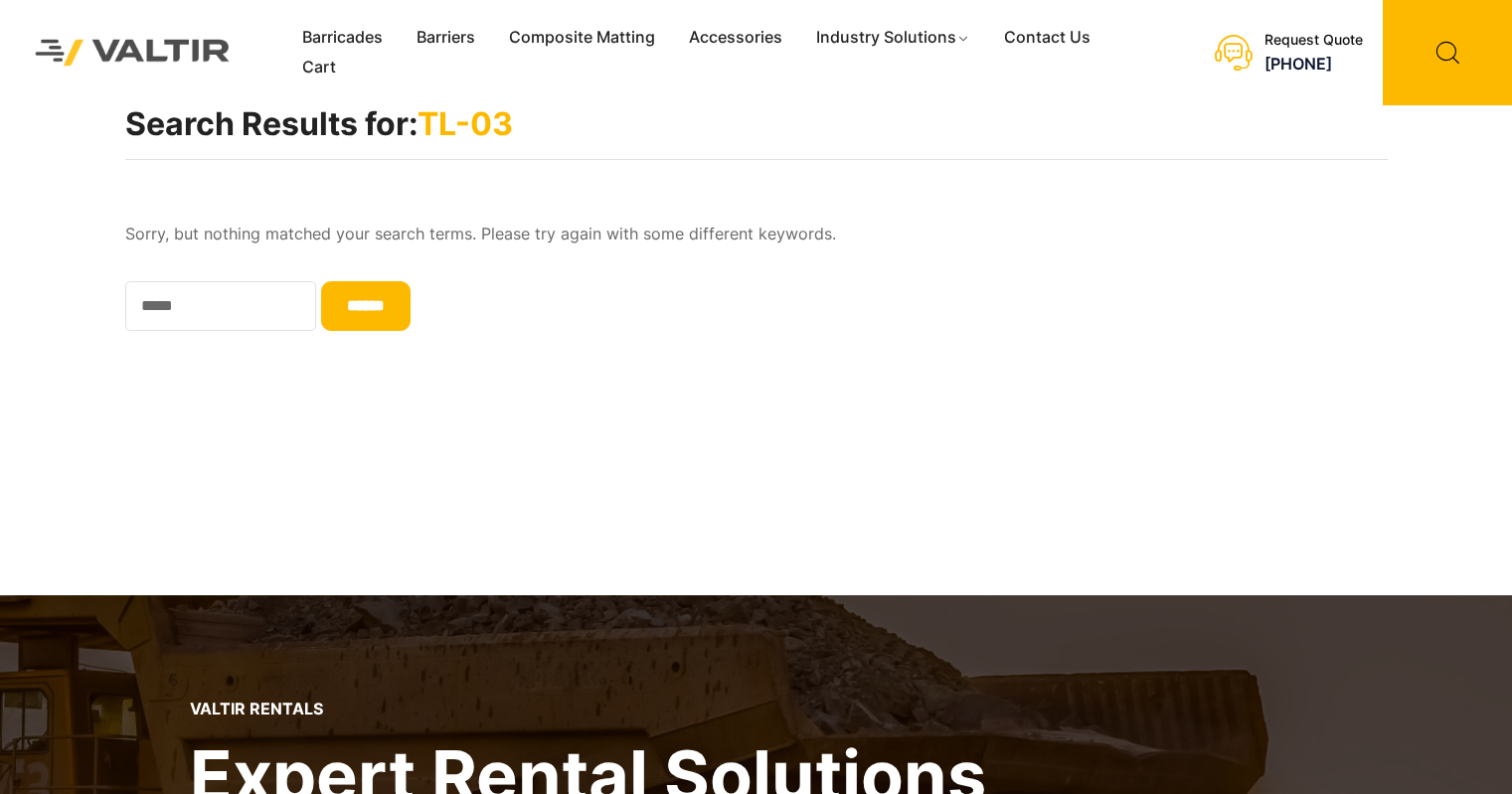 scroll, scrollTop: 0, scrollLeft: 0, axis: both 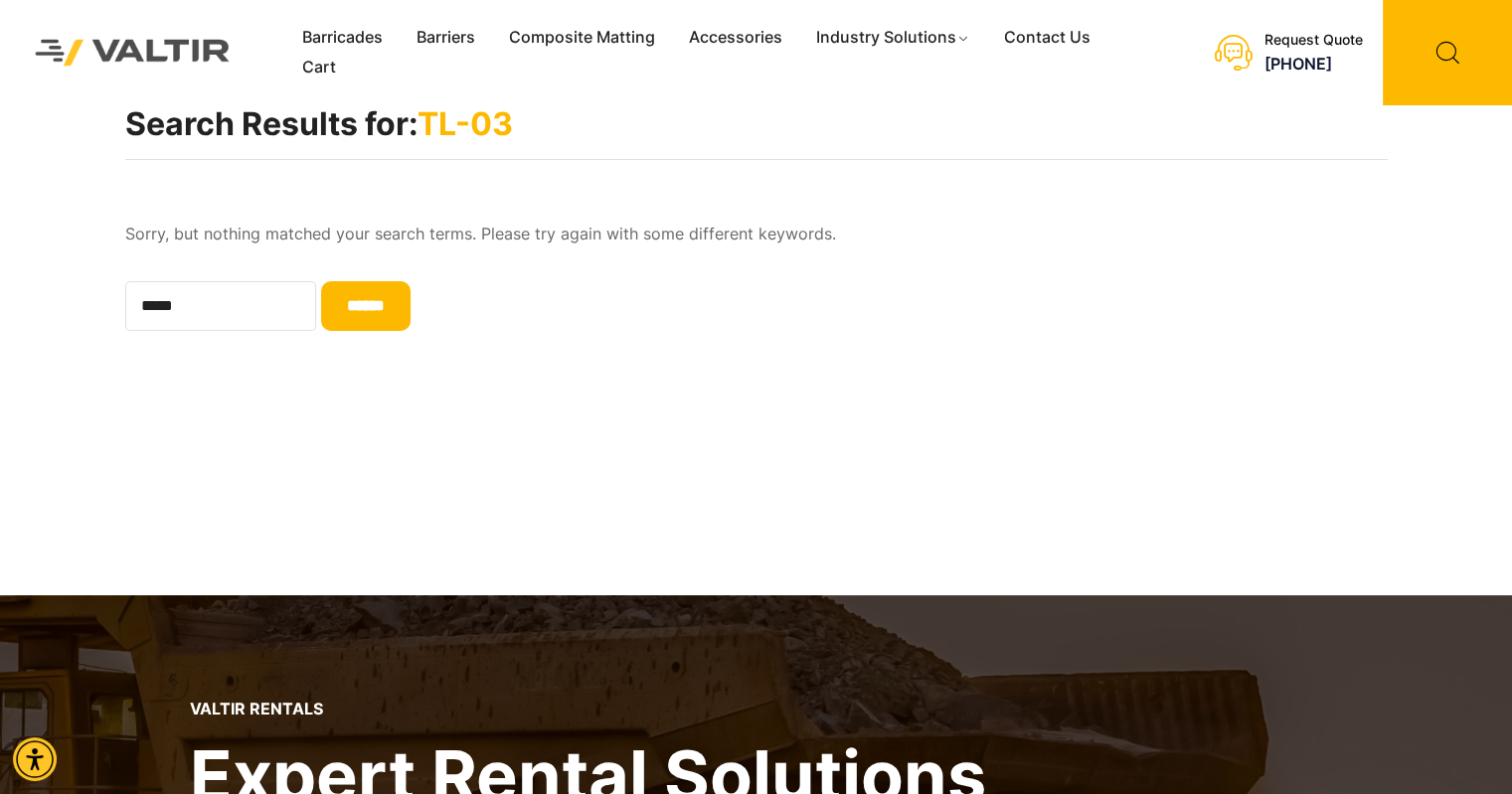 click on "*****" at bounding box center [221, 306] 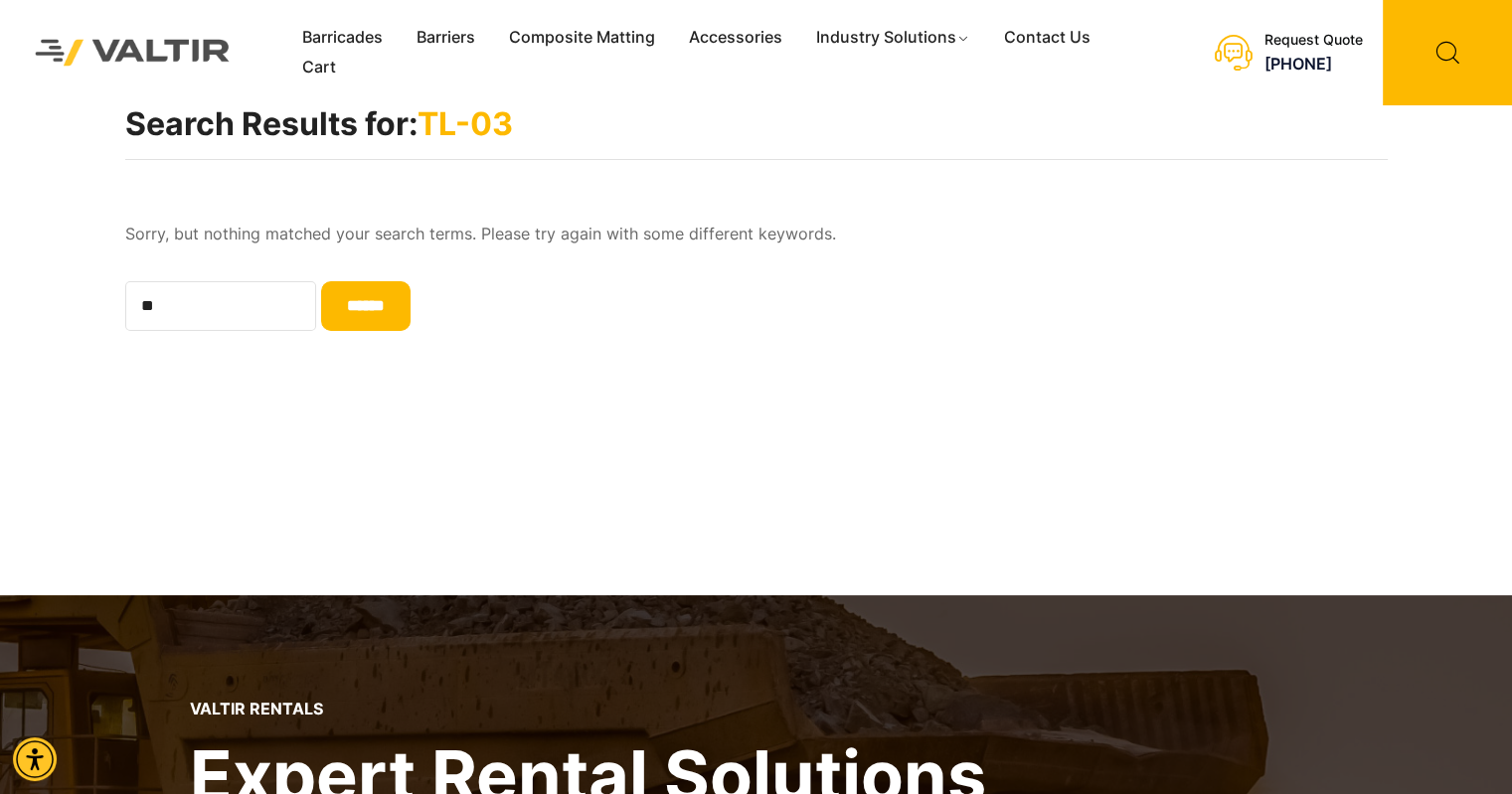 type on "*" 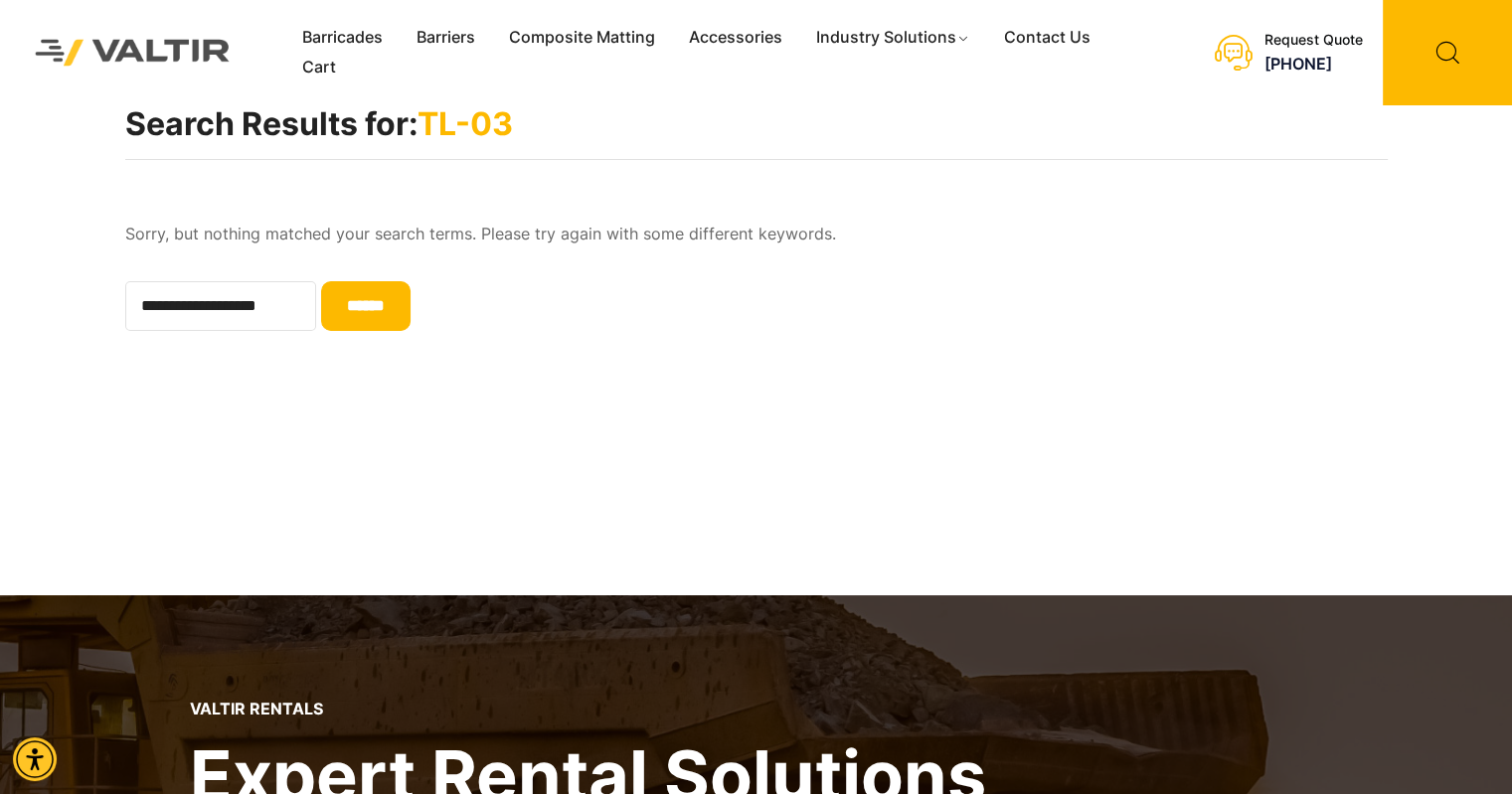 type on "**********" 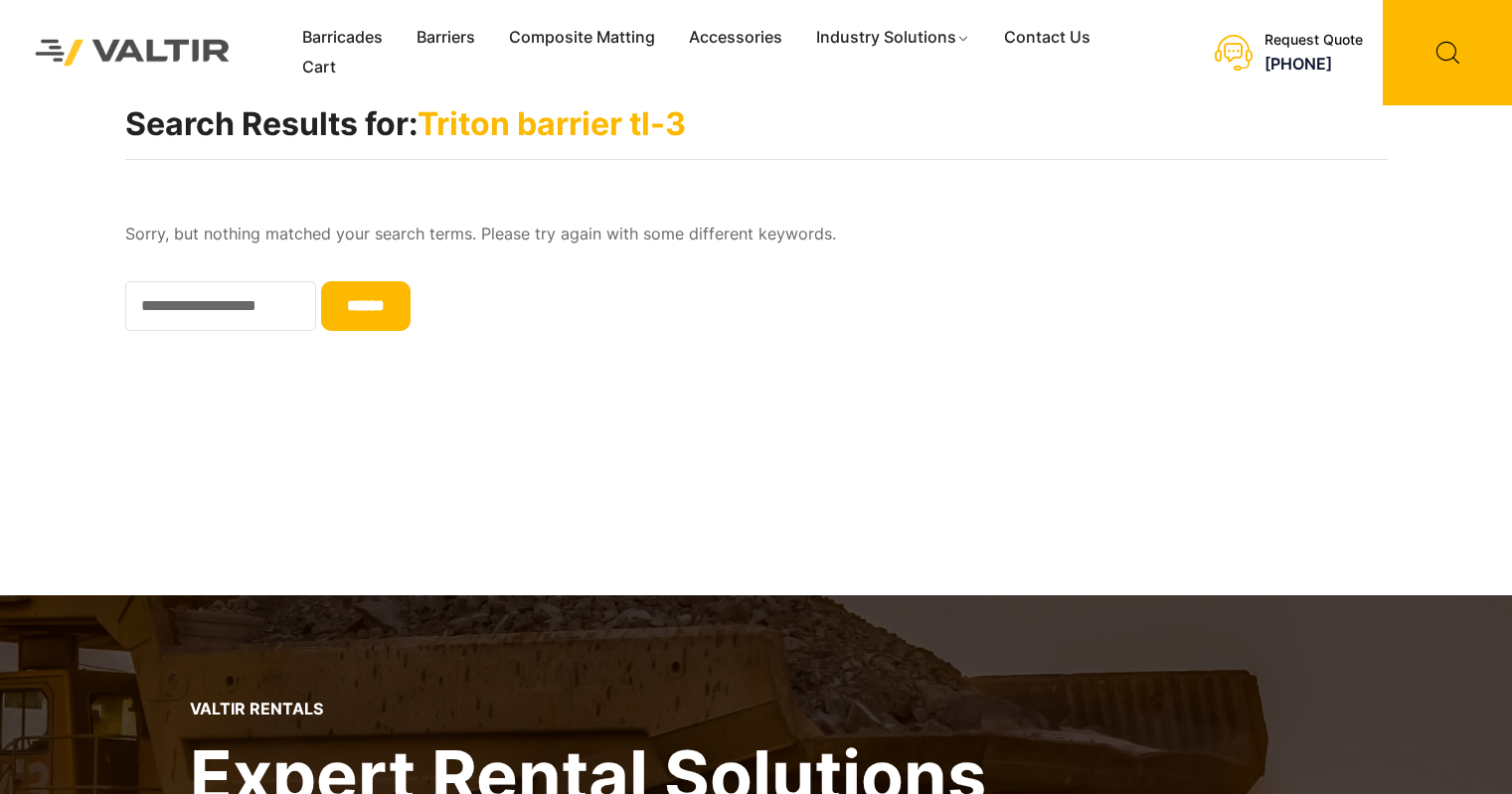 scroll, scrollTop: 0, scrollLeft: 0, axis: both 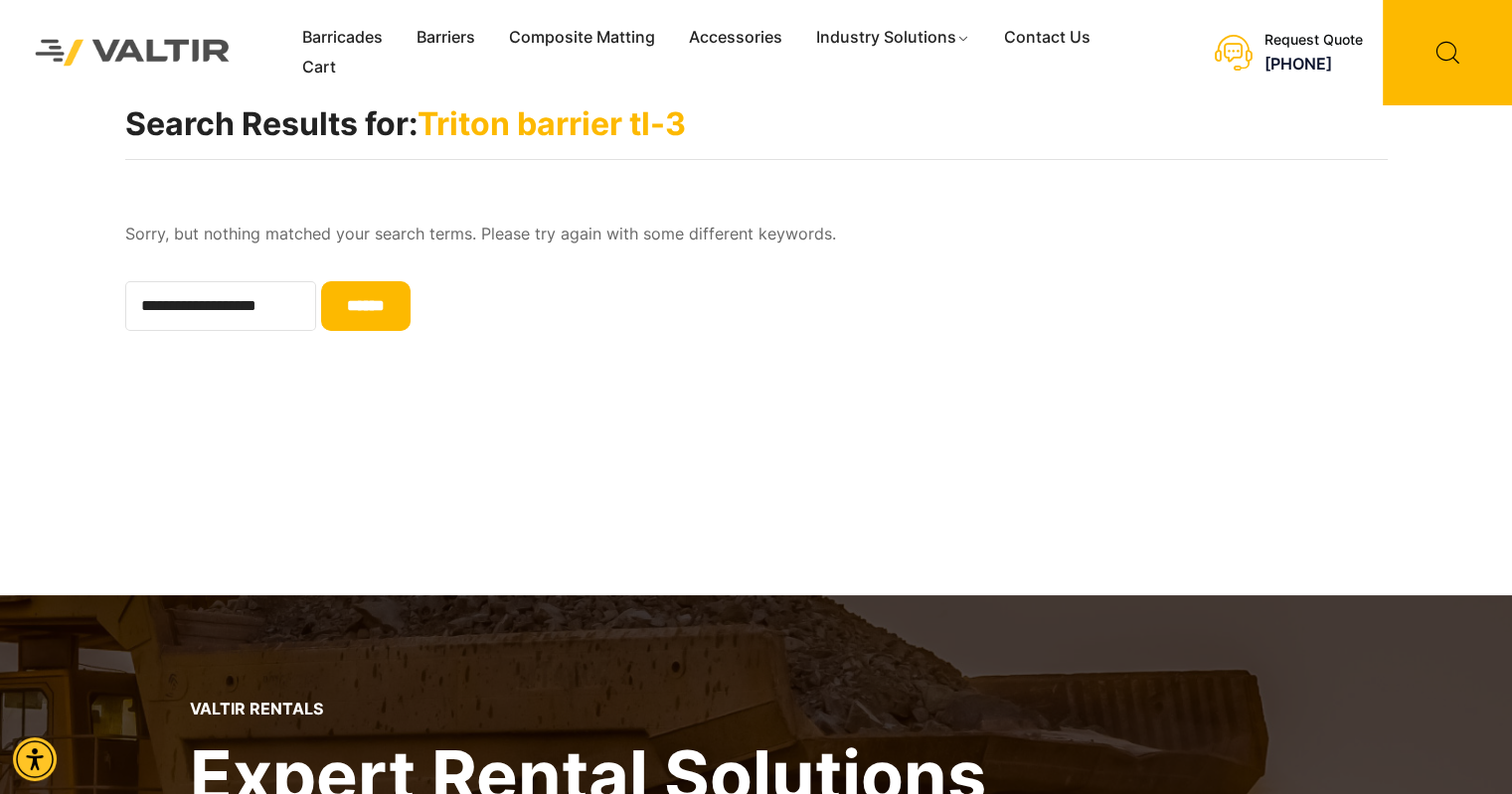 click on "**********" at bounding box center (221, 306) 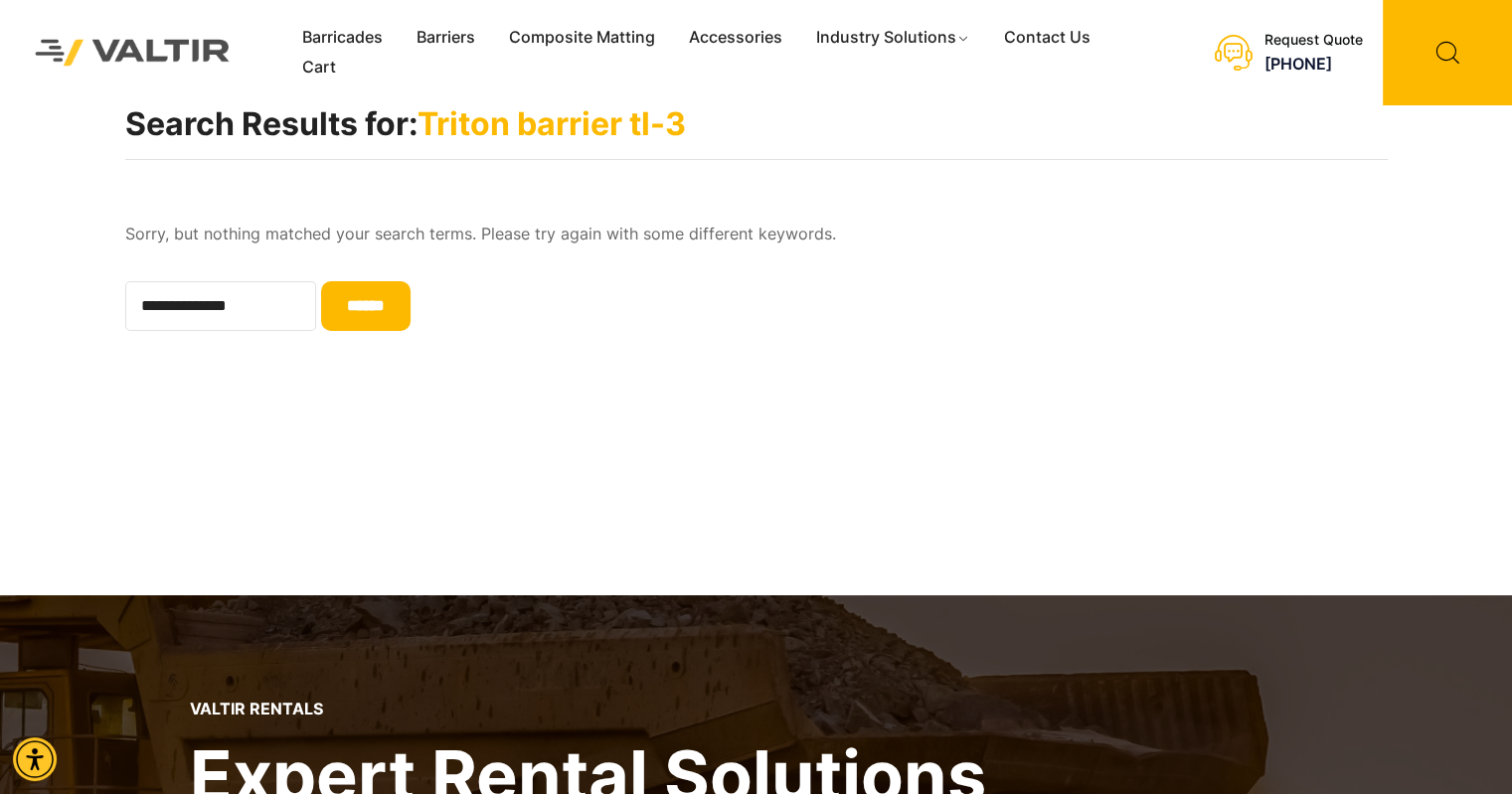 type on "**********" 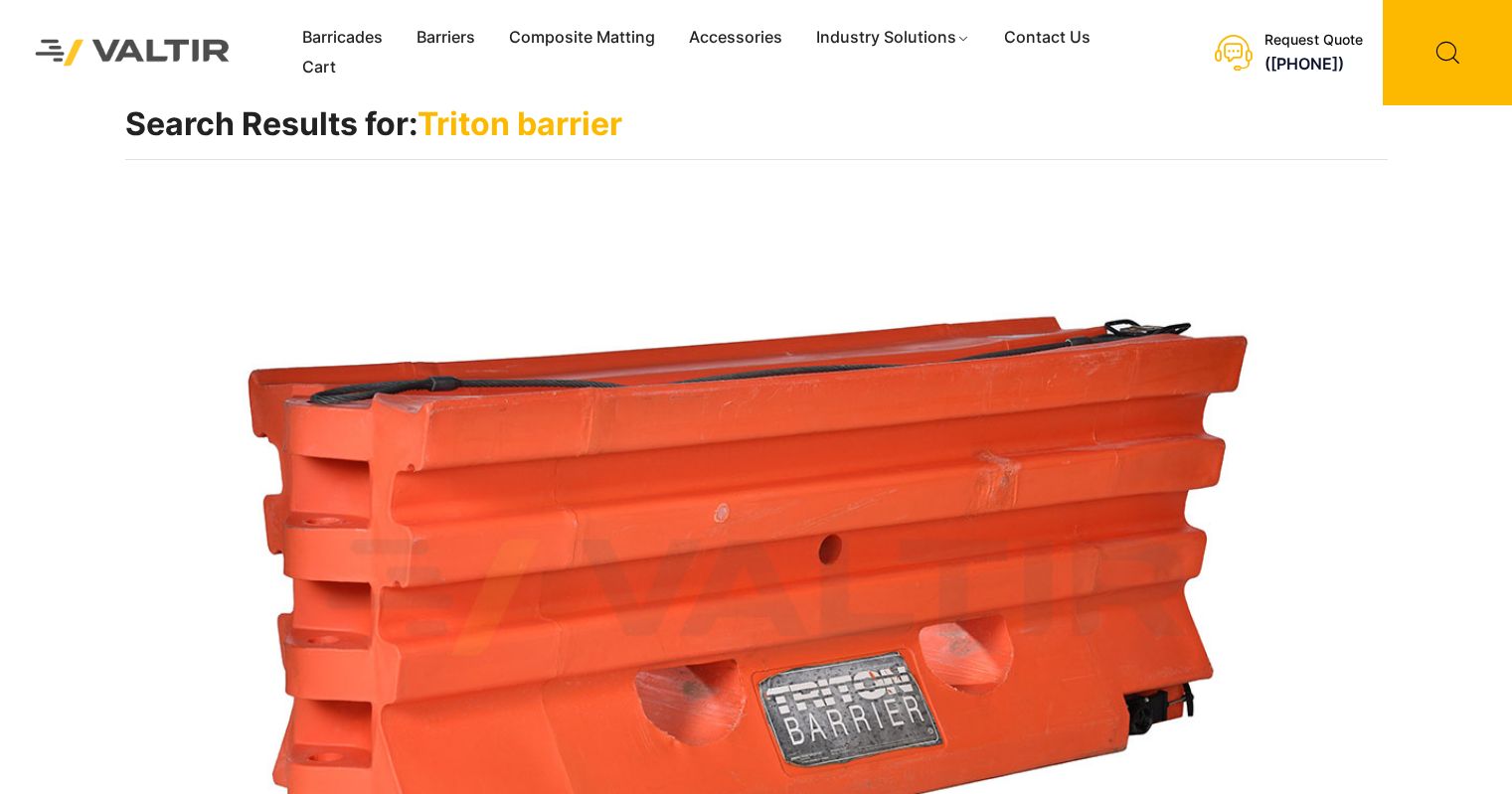 scroll, scrollTop: 0, scrollLeft: 0, axis: both 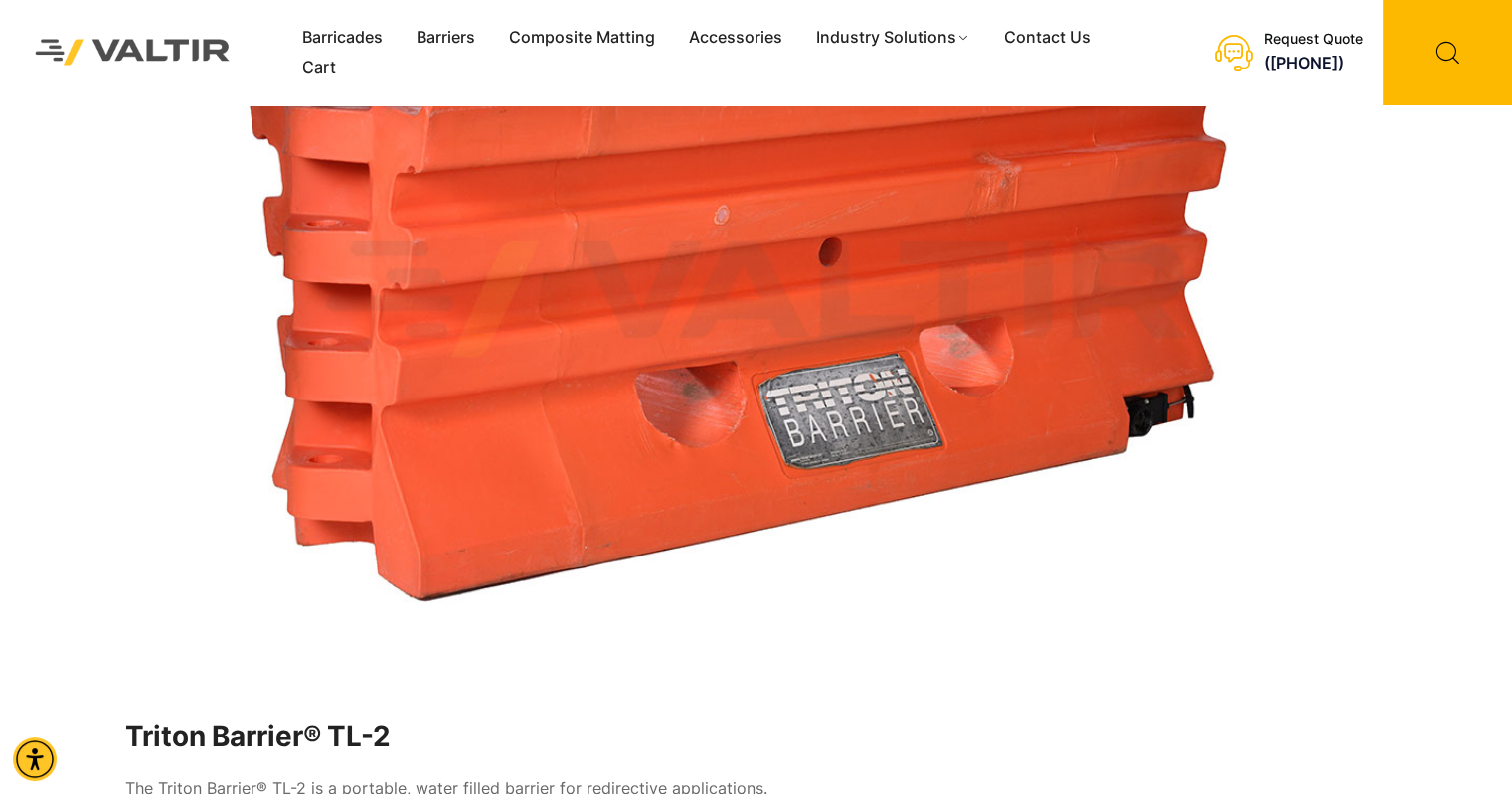 click at bounding box center [756, 300] 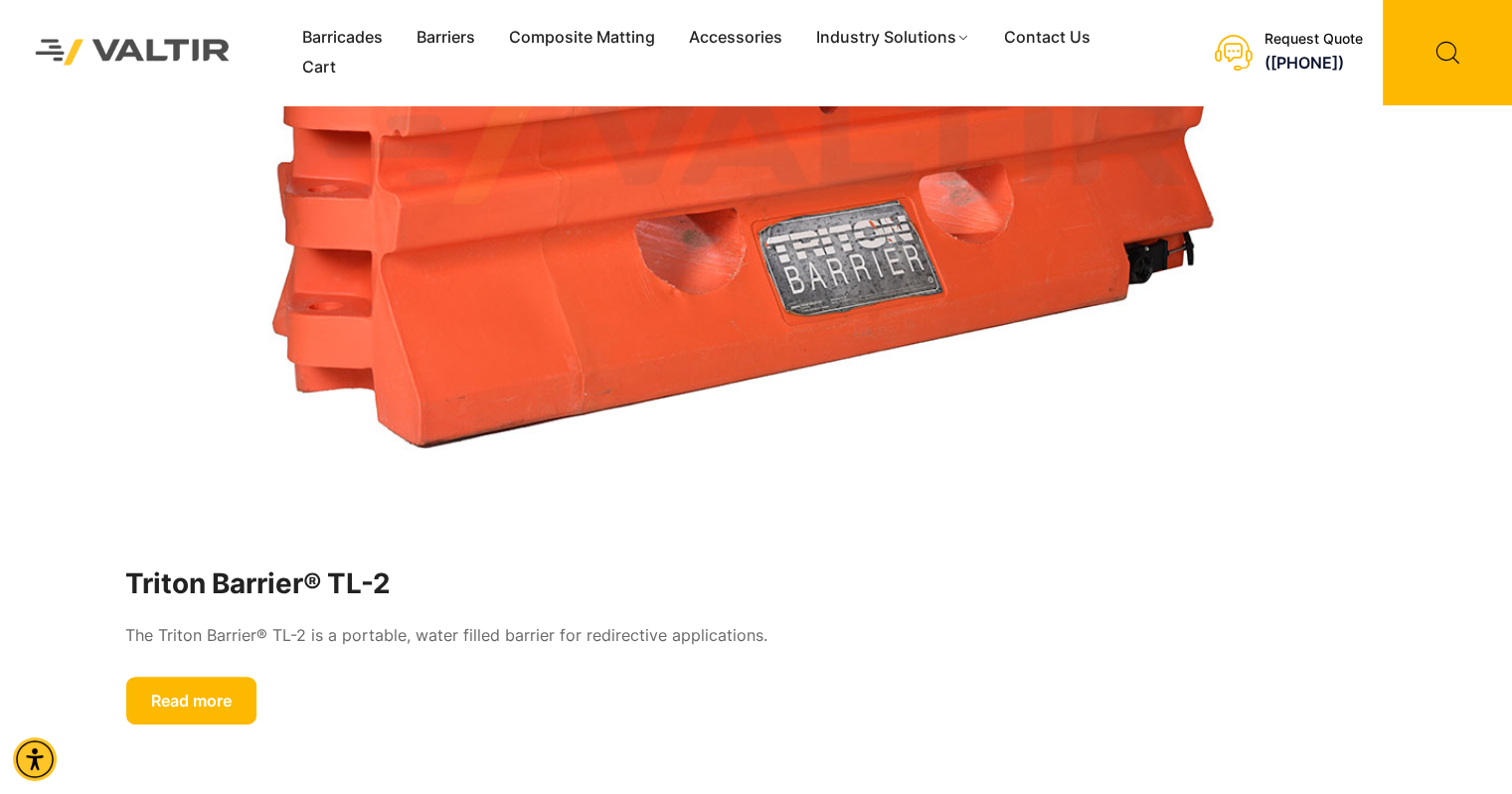 scroll, scrollTop: 696, scrollLeft: 0, axis: vertical 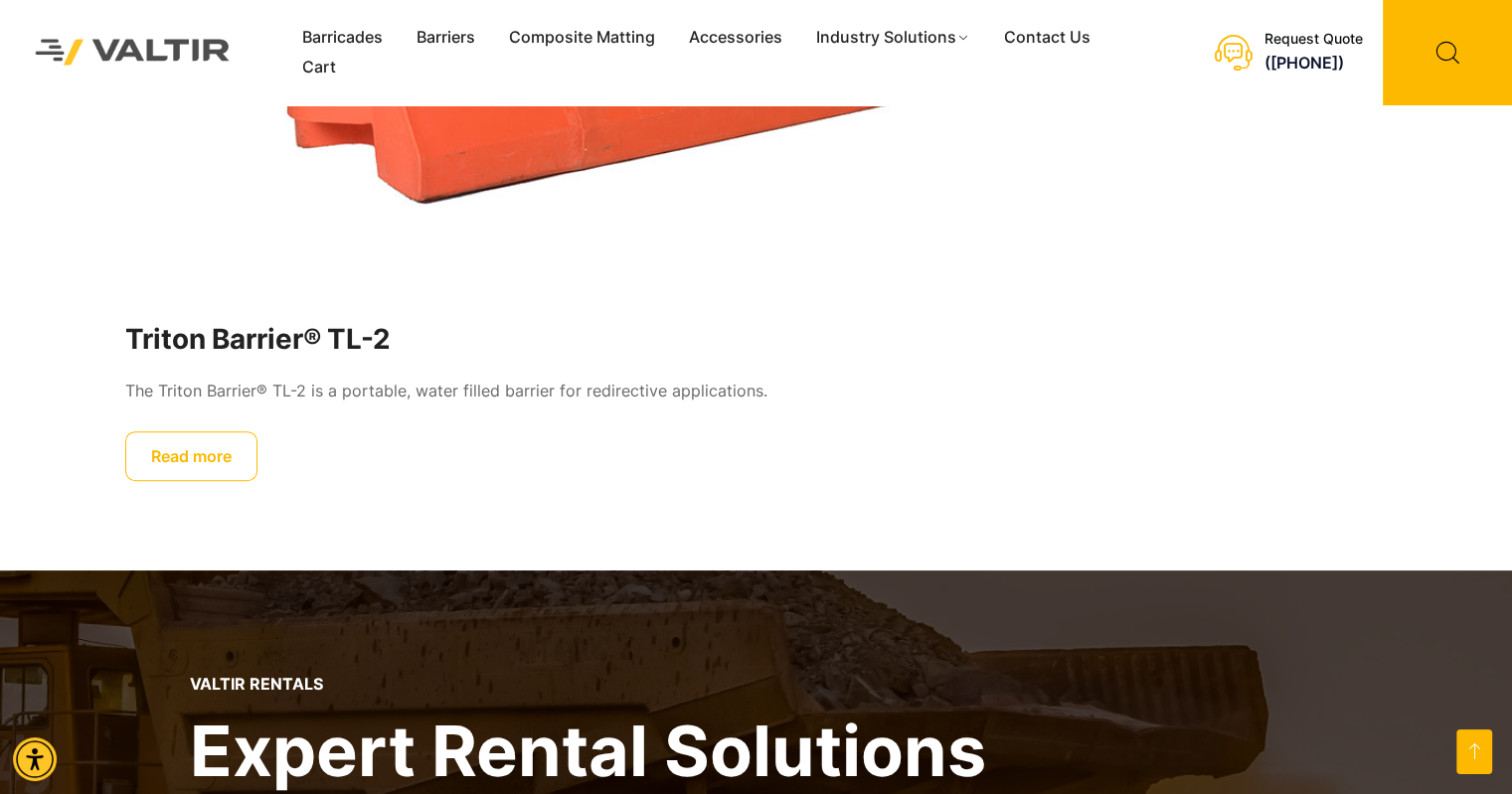 click on "Read more" at bounding box center (191, 456) 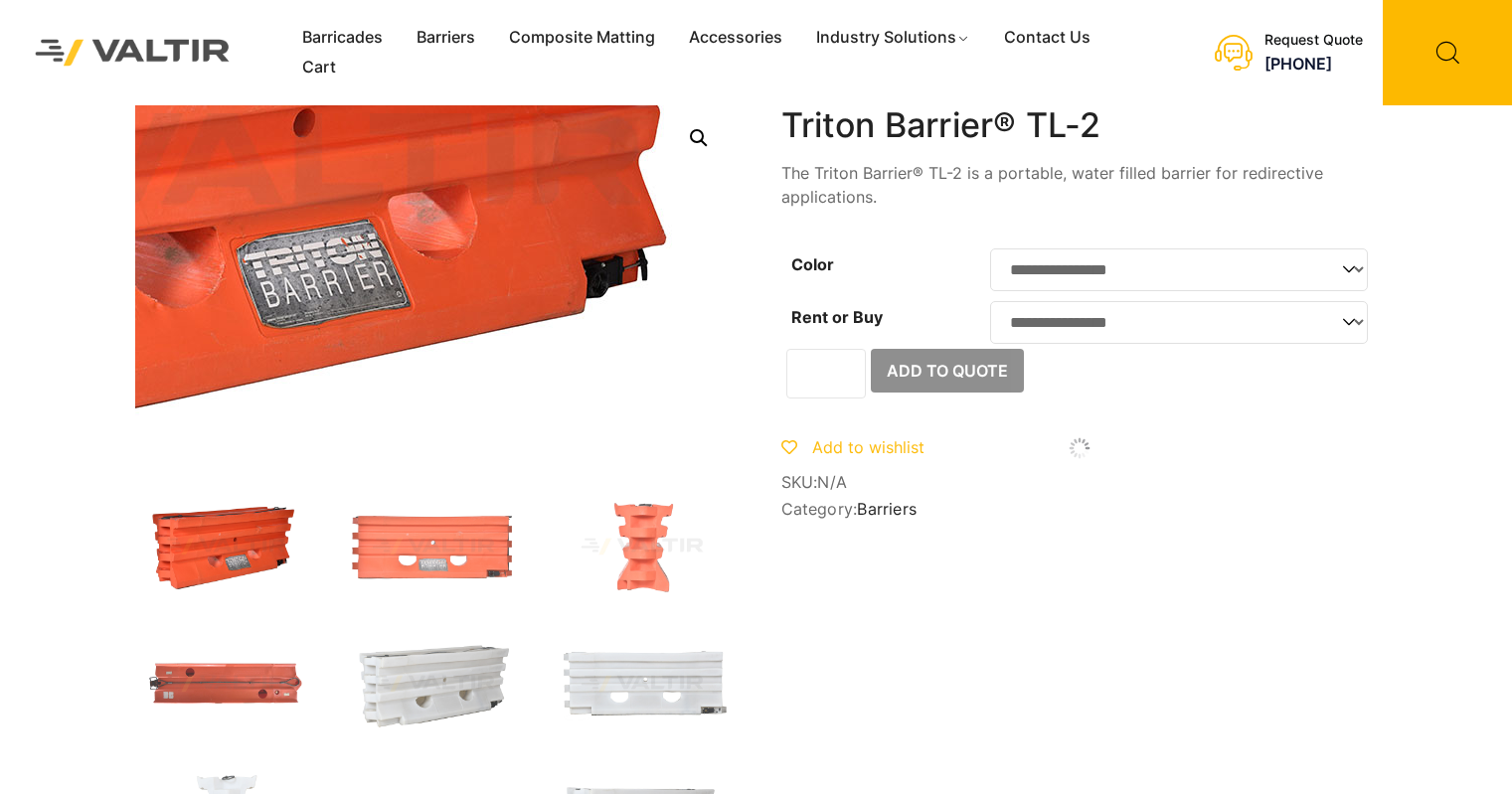 scroll, scrollTop: 0, scrollLeft: 0, axis: both 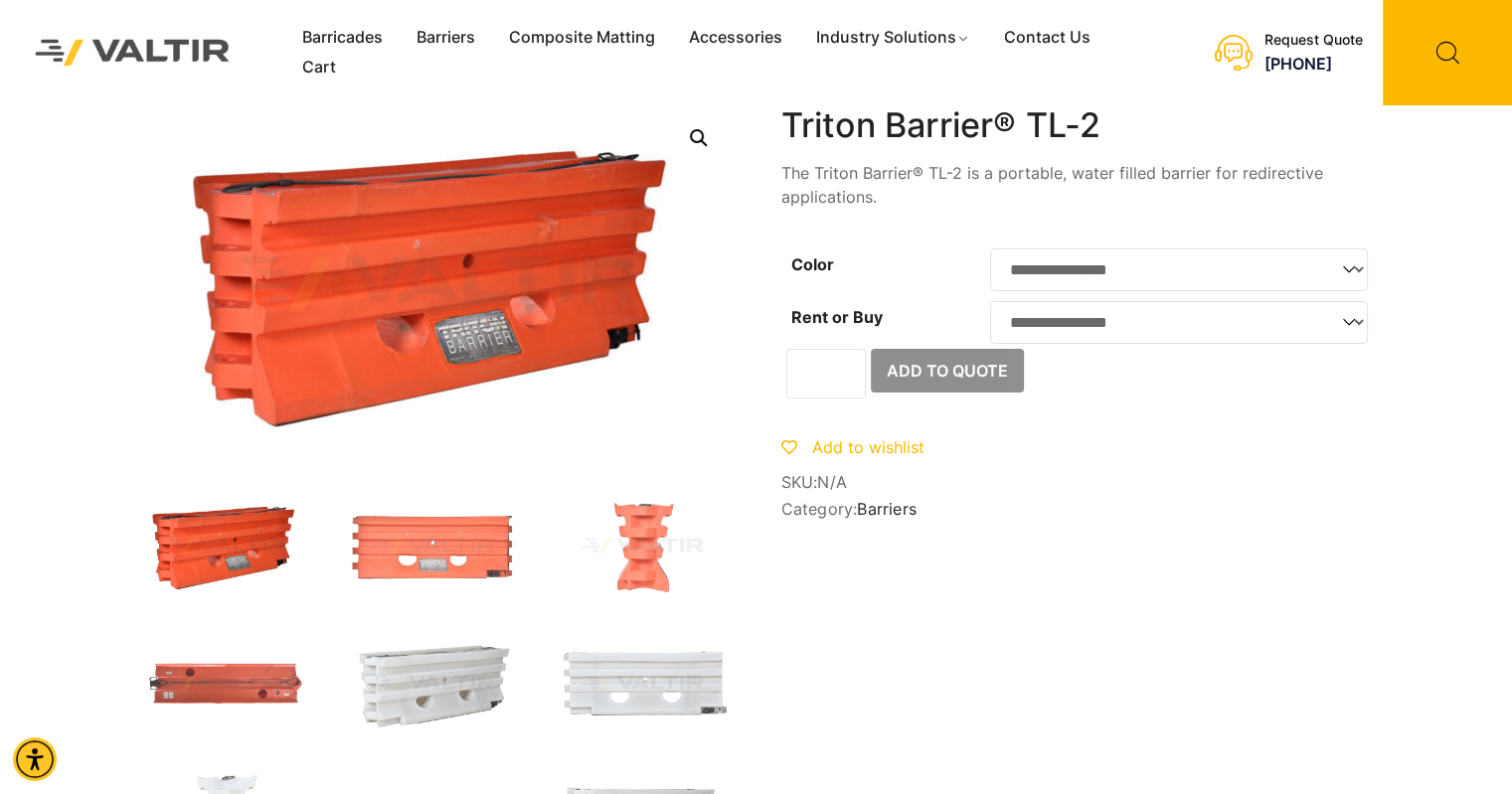 click on "**********" 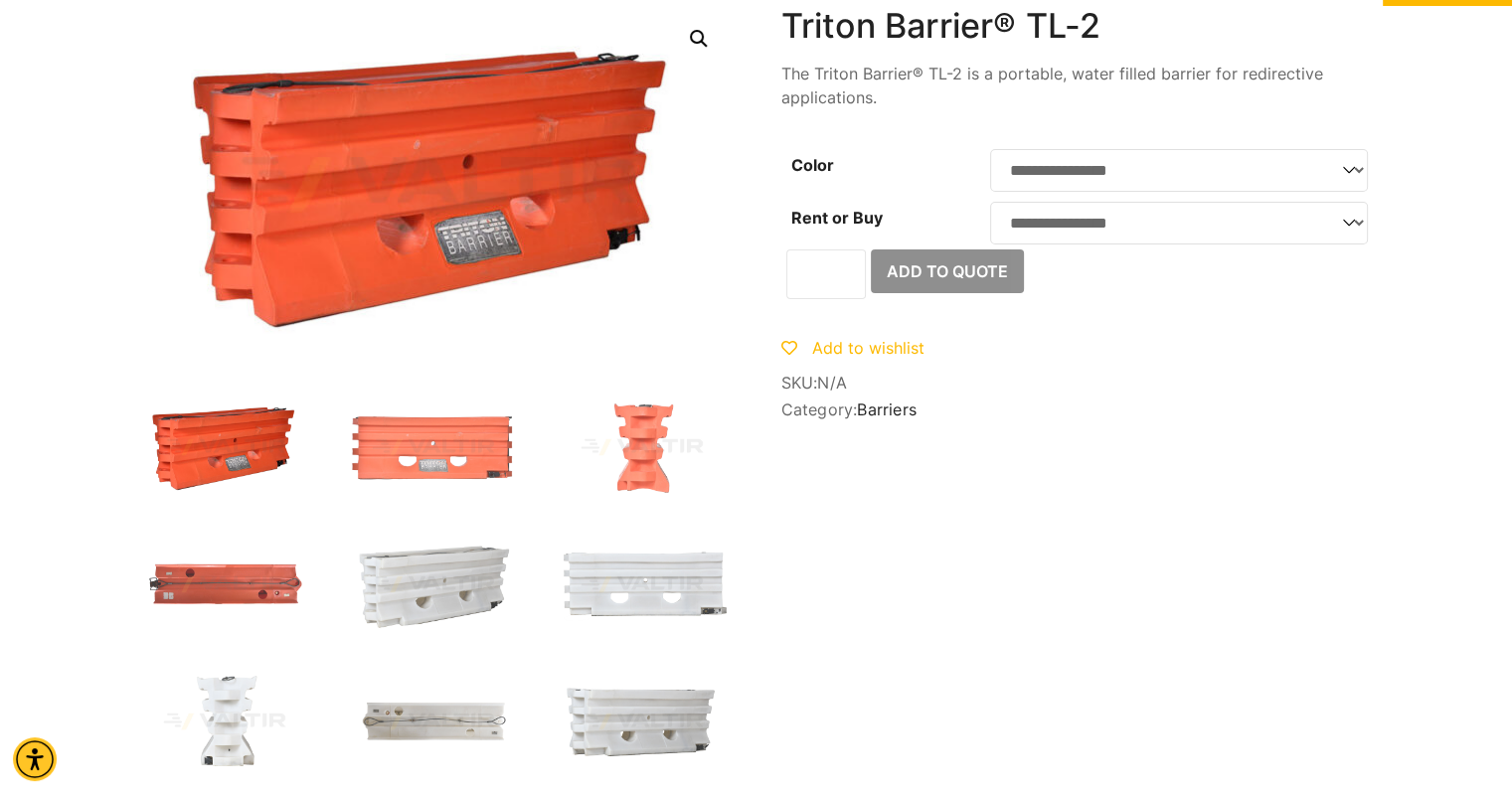scroll, scrollTop: 0, scrollLeft: 0, axis: both 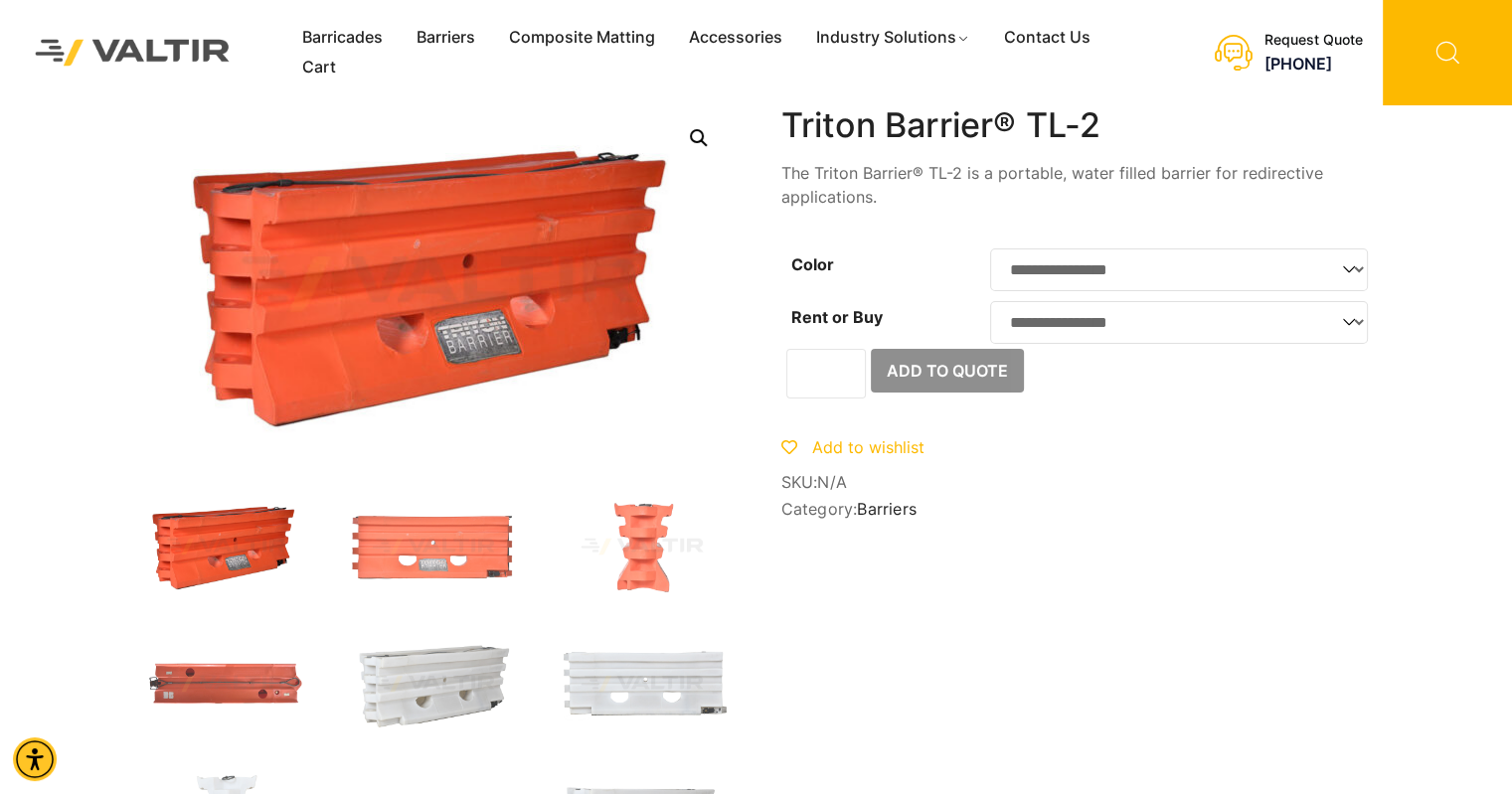 click at bounding box center (1447, 53) 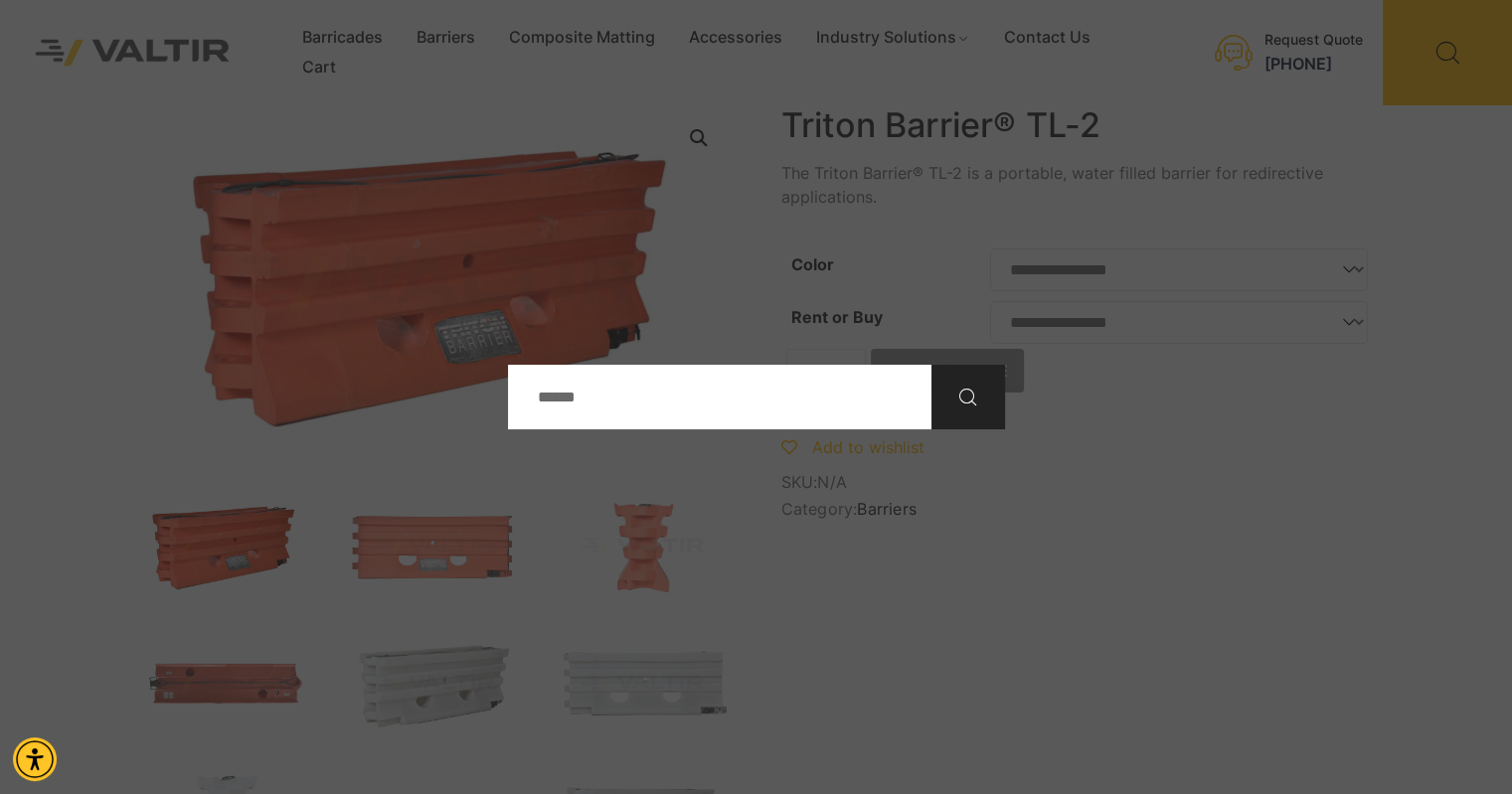 click at bounding box center (968, 397) 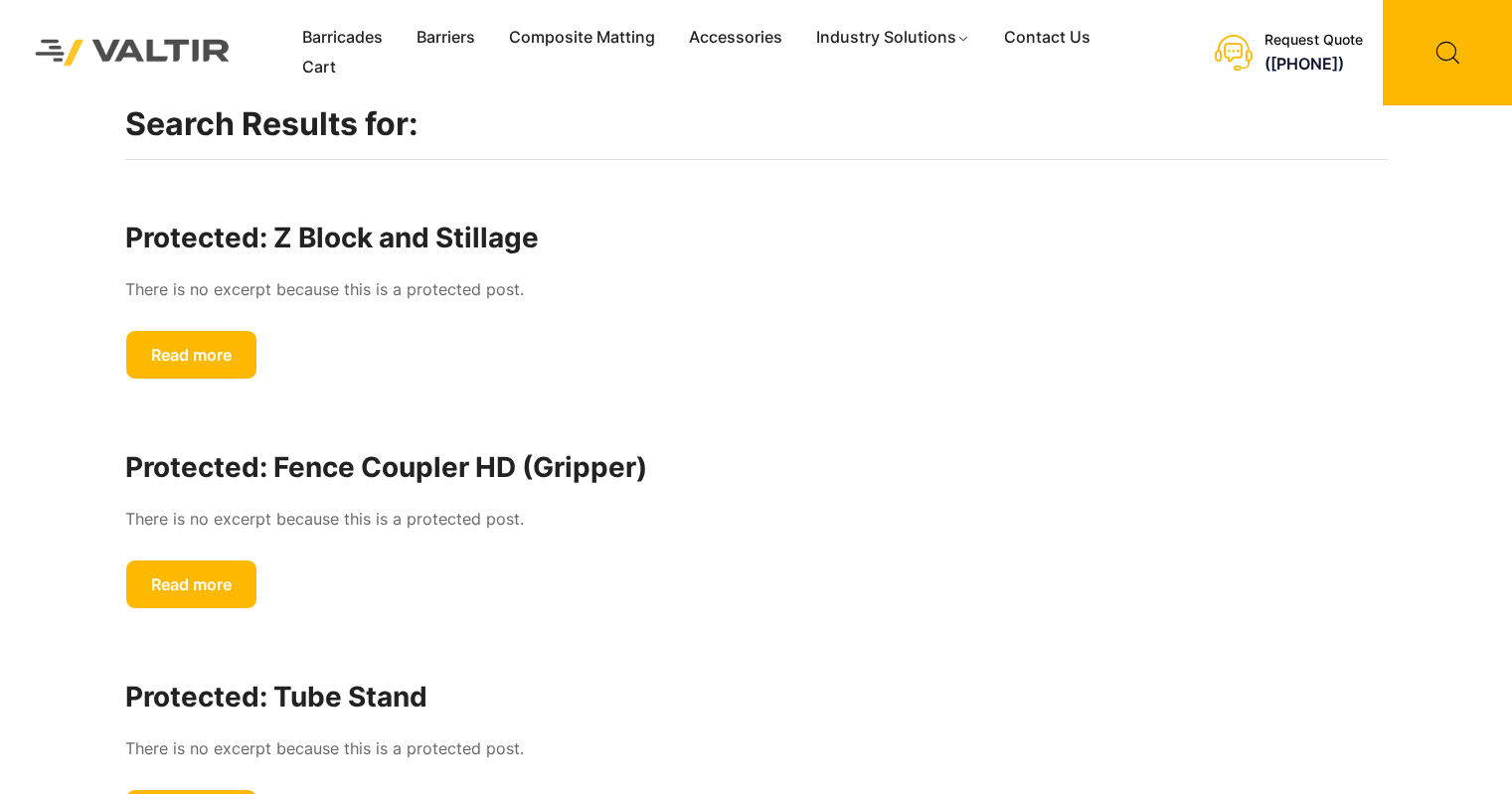 scroll, scrollTop: 0, scrollLeft: 0, axis: both 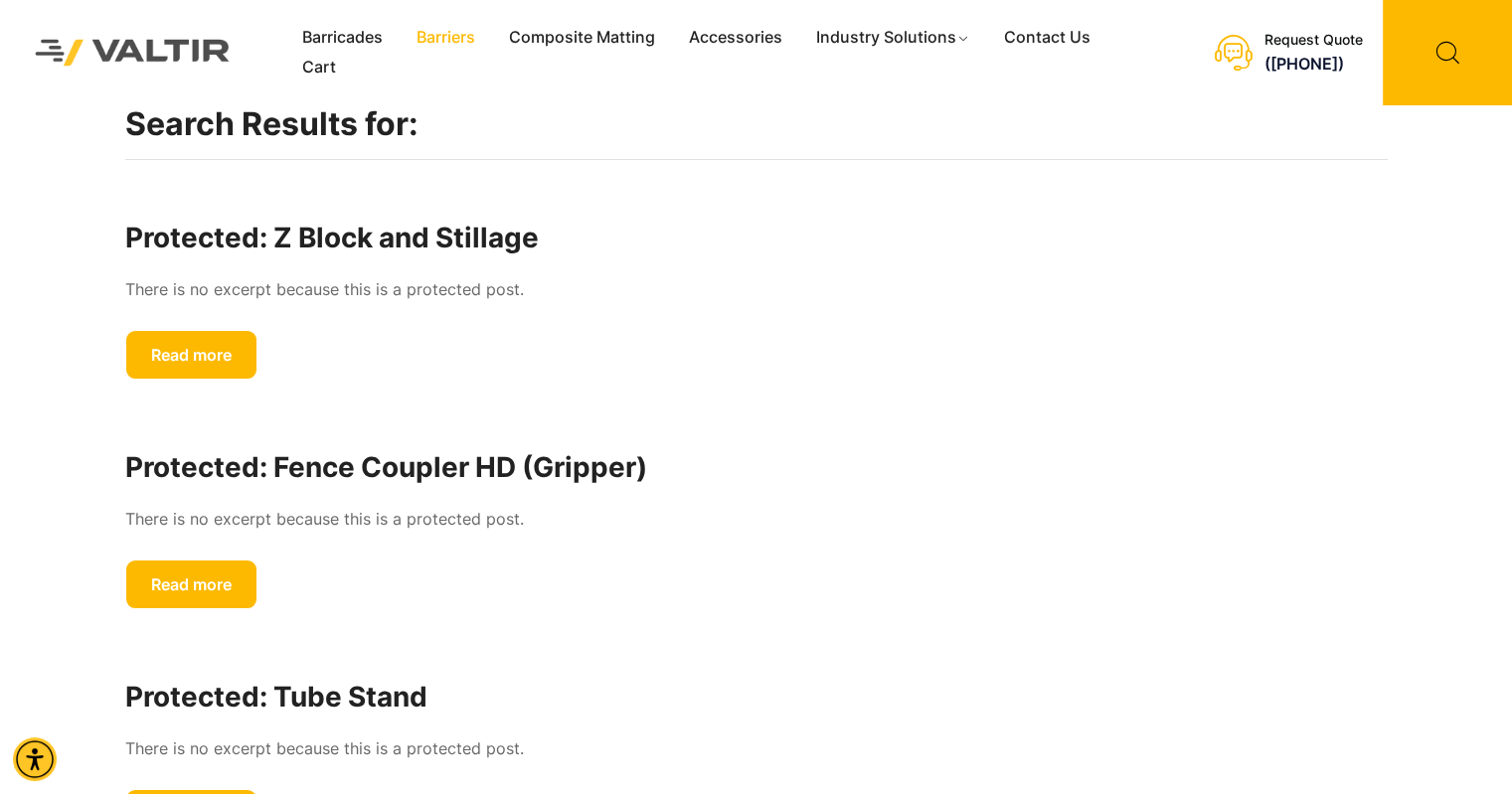 click on "Barriers" at bounding box center [445, 38] 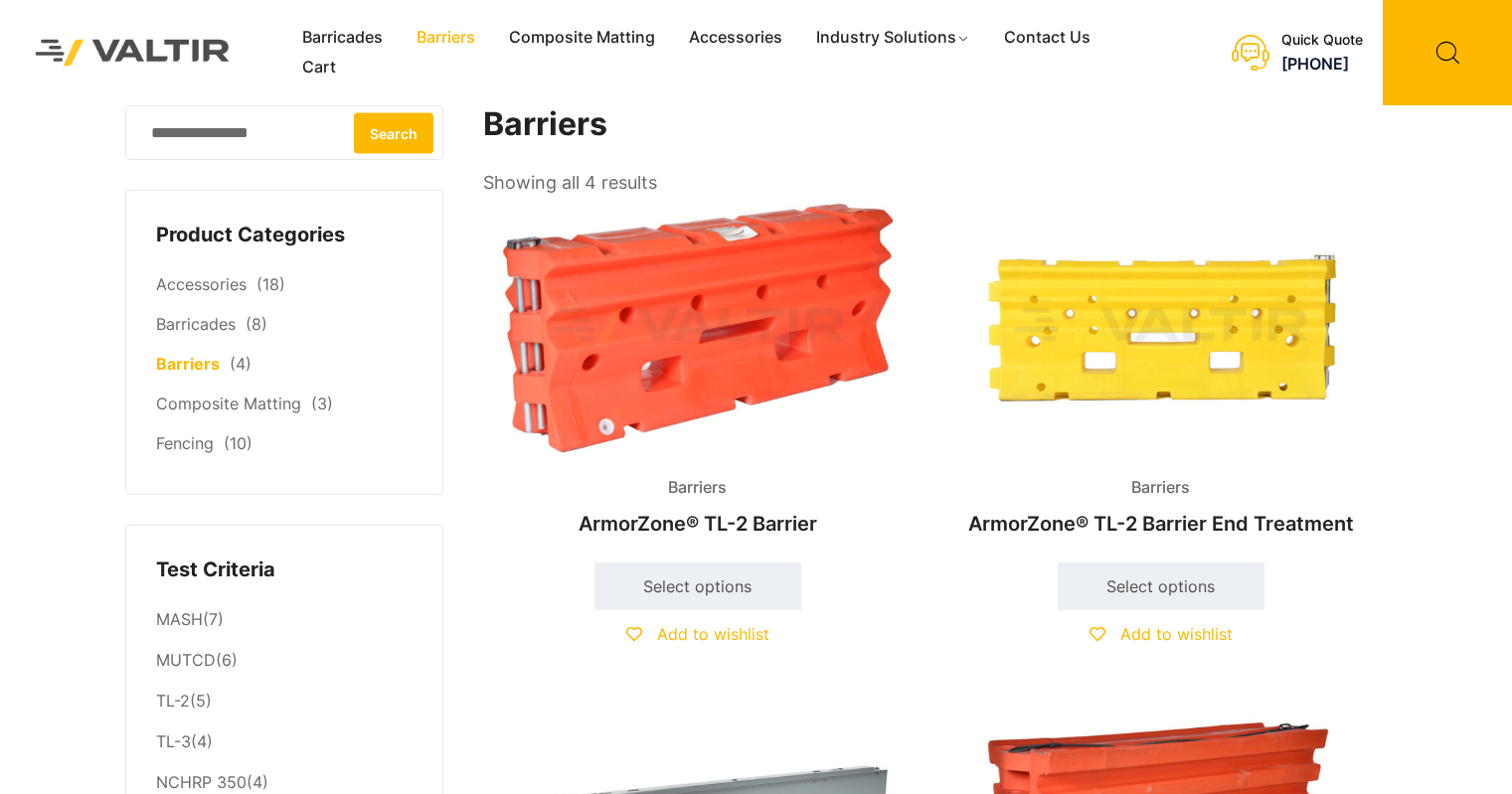 scroll, scrollTop: 0, scrollLeft: 0, axis: both 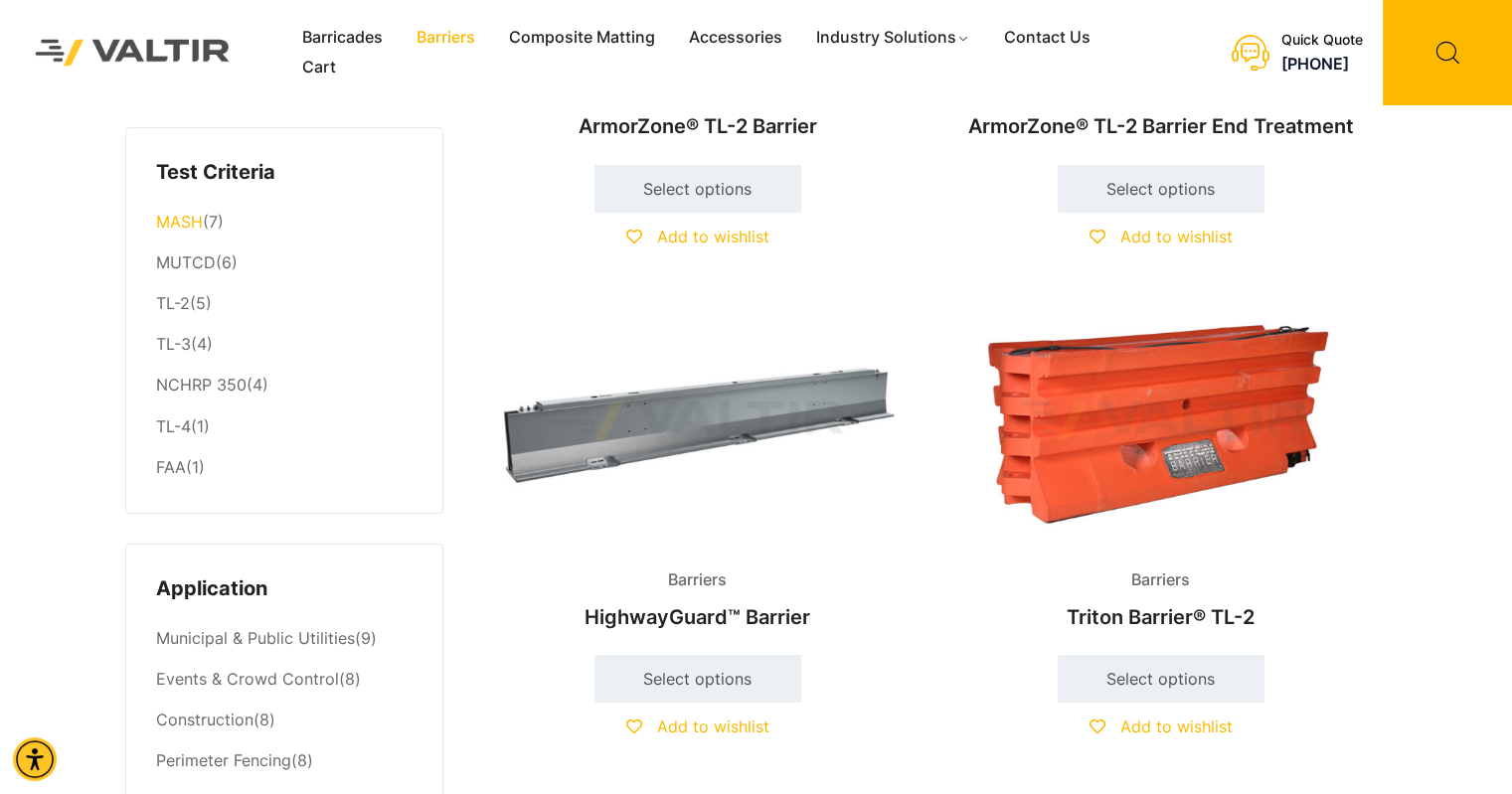 click on "MASH" at bounding box center [179, 222] 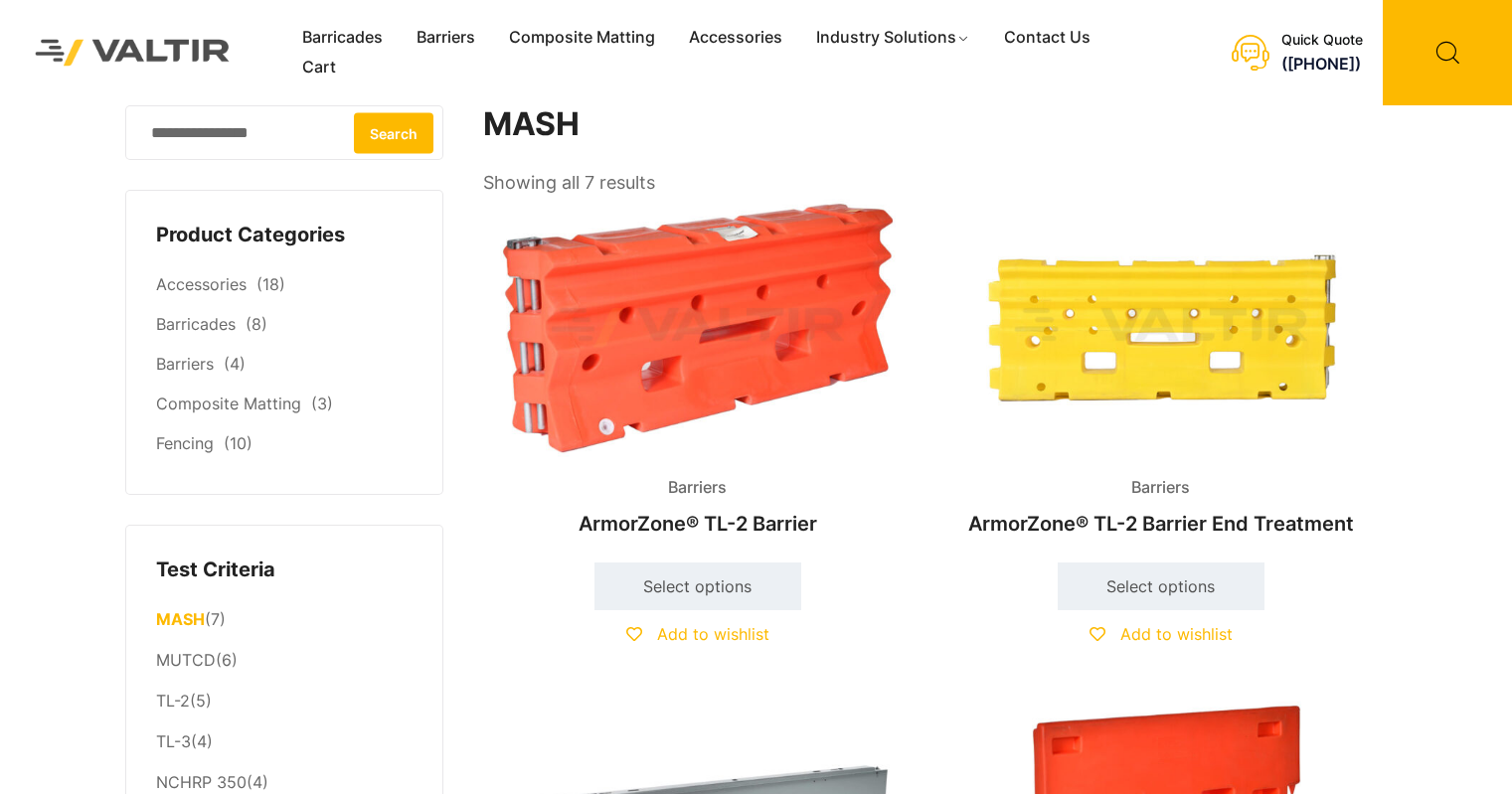 scroll, scrollTop: 0, scrollLeft: 0, axis: both 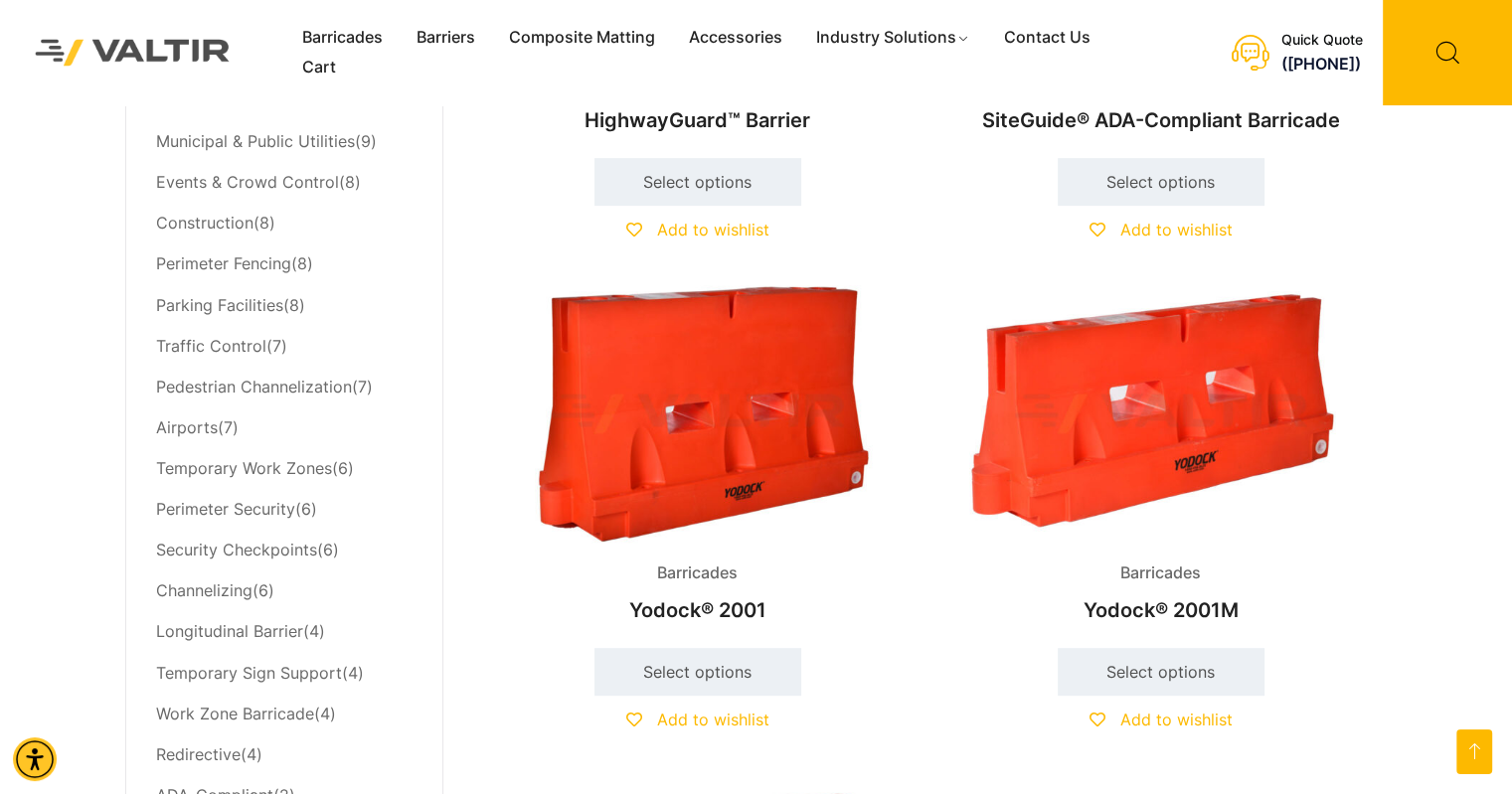 click at bounding box center (698, 413) 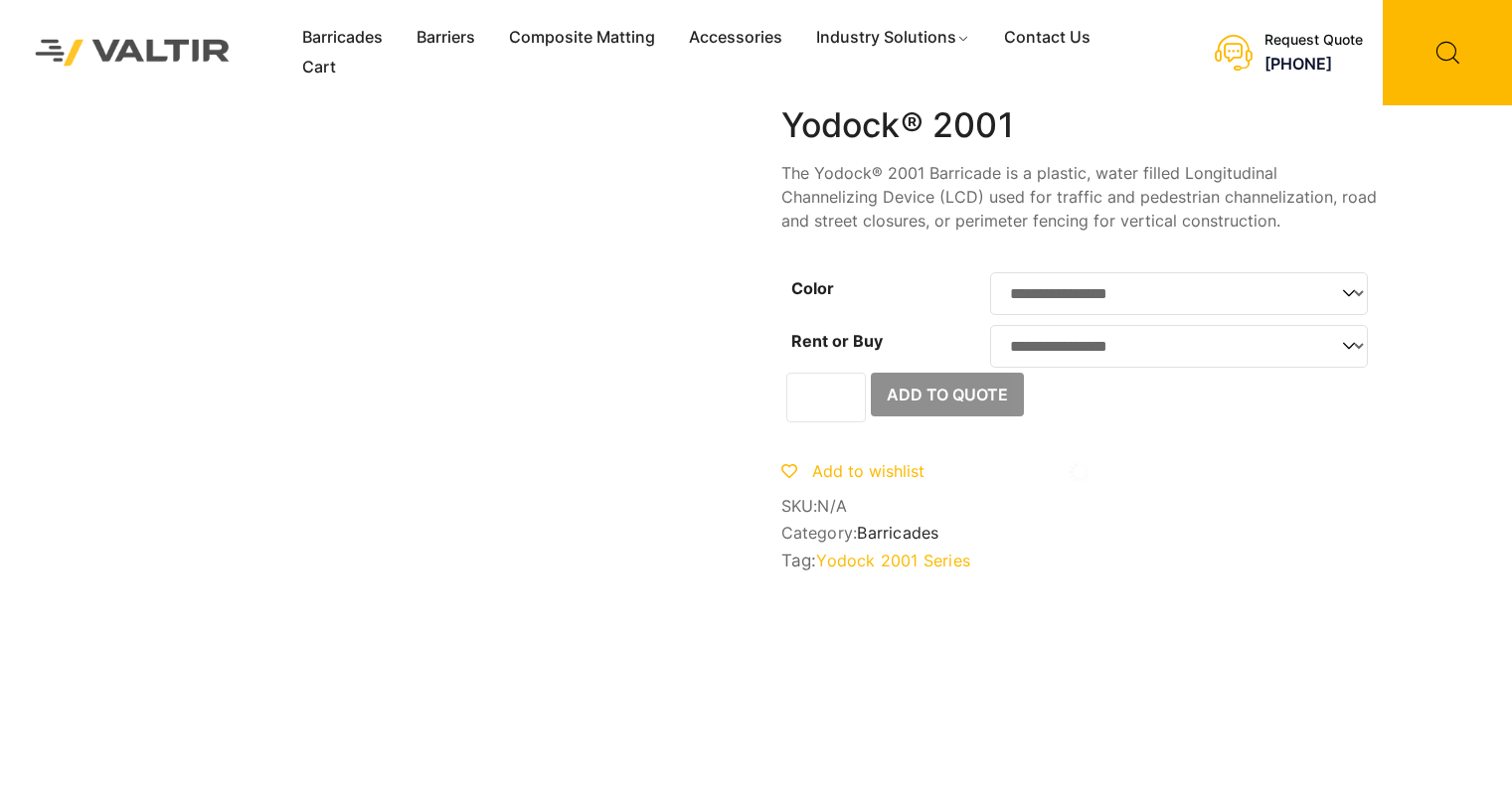 scroll, scrollTop: 0, scrollLeft: 0, axis: both 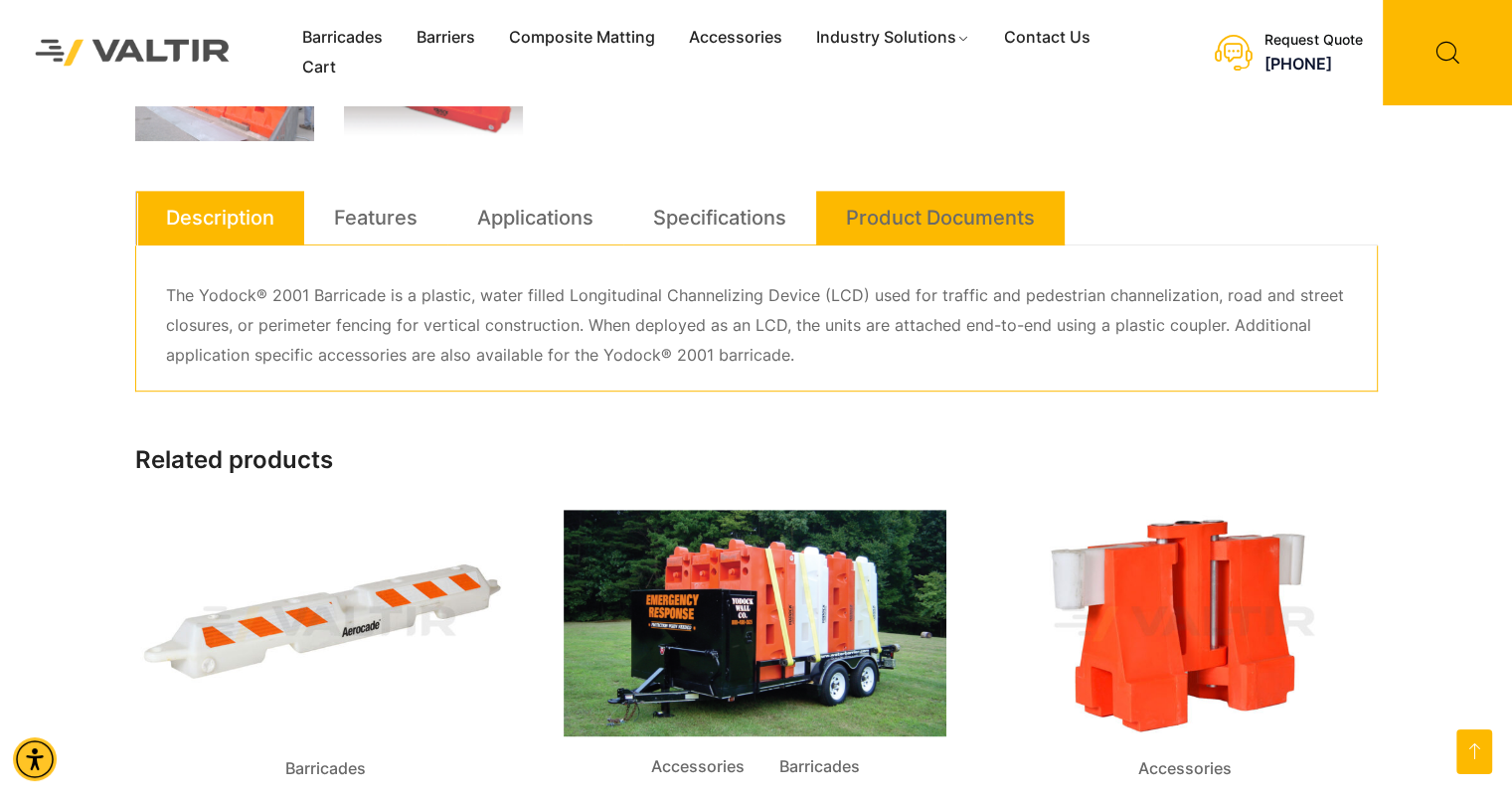 click on "Product Documents" at bounding box center [940, 218] 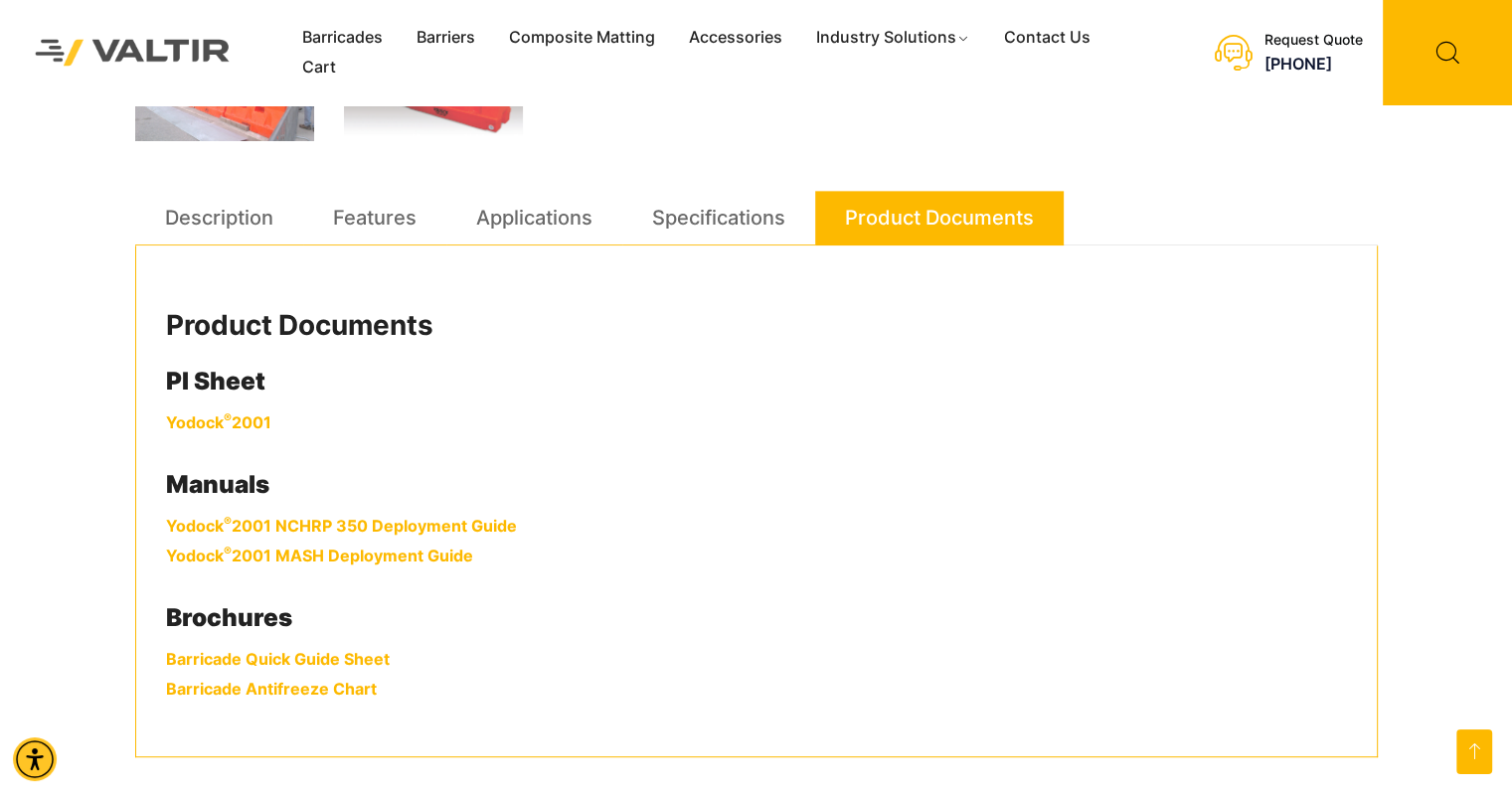 click on "Yodock ®  [YEAR]" at bounding box center [219, 422] 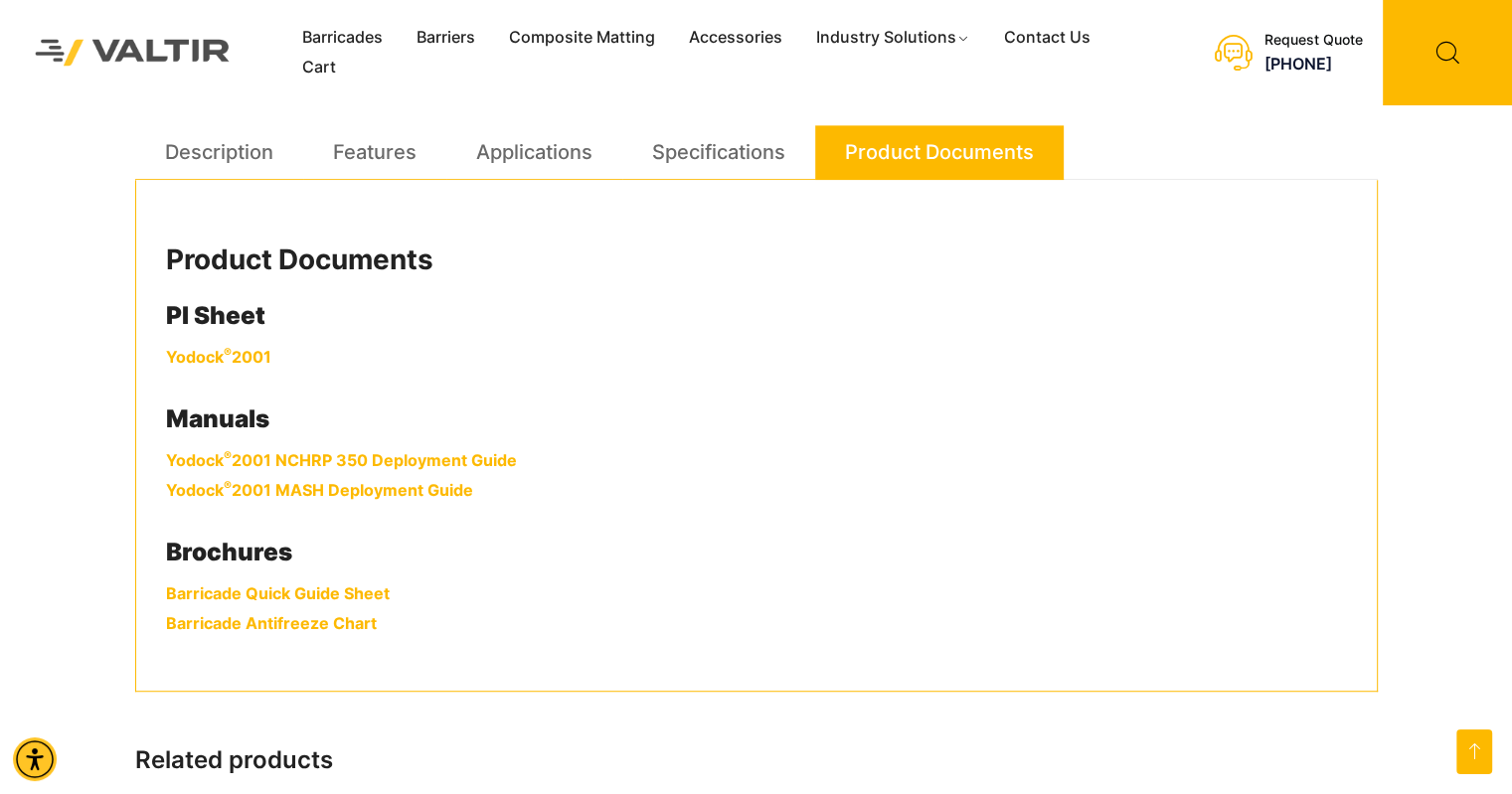 scroll, scrollTop: 1093, scrollLeft: 0, axis: vertical 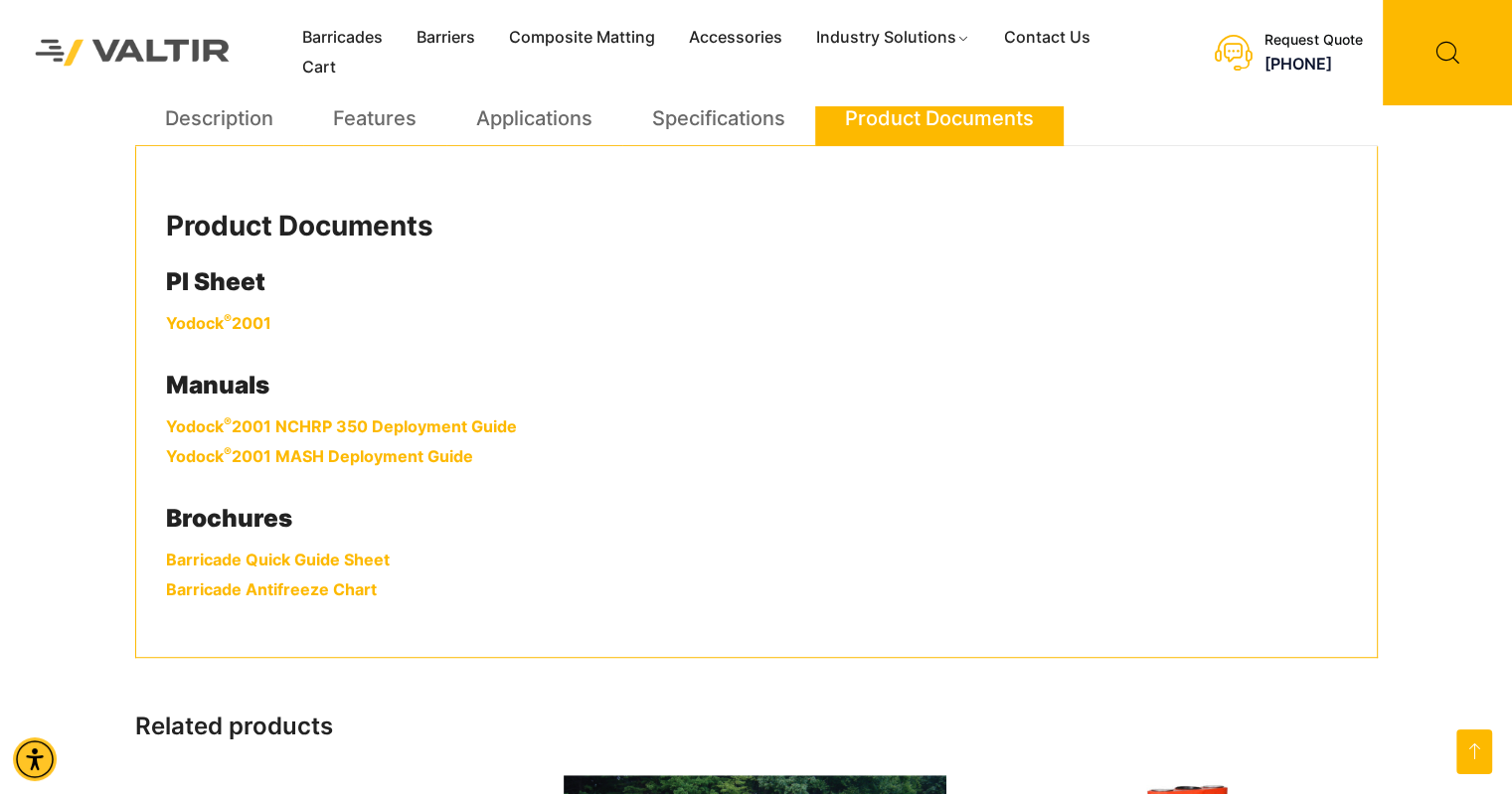click on "Yodock ®  2001 NCHRP 350 Deployment Guide" at bounding box center [341, 426] 